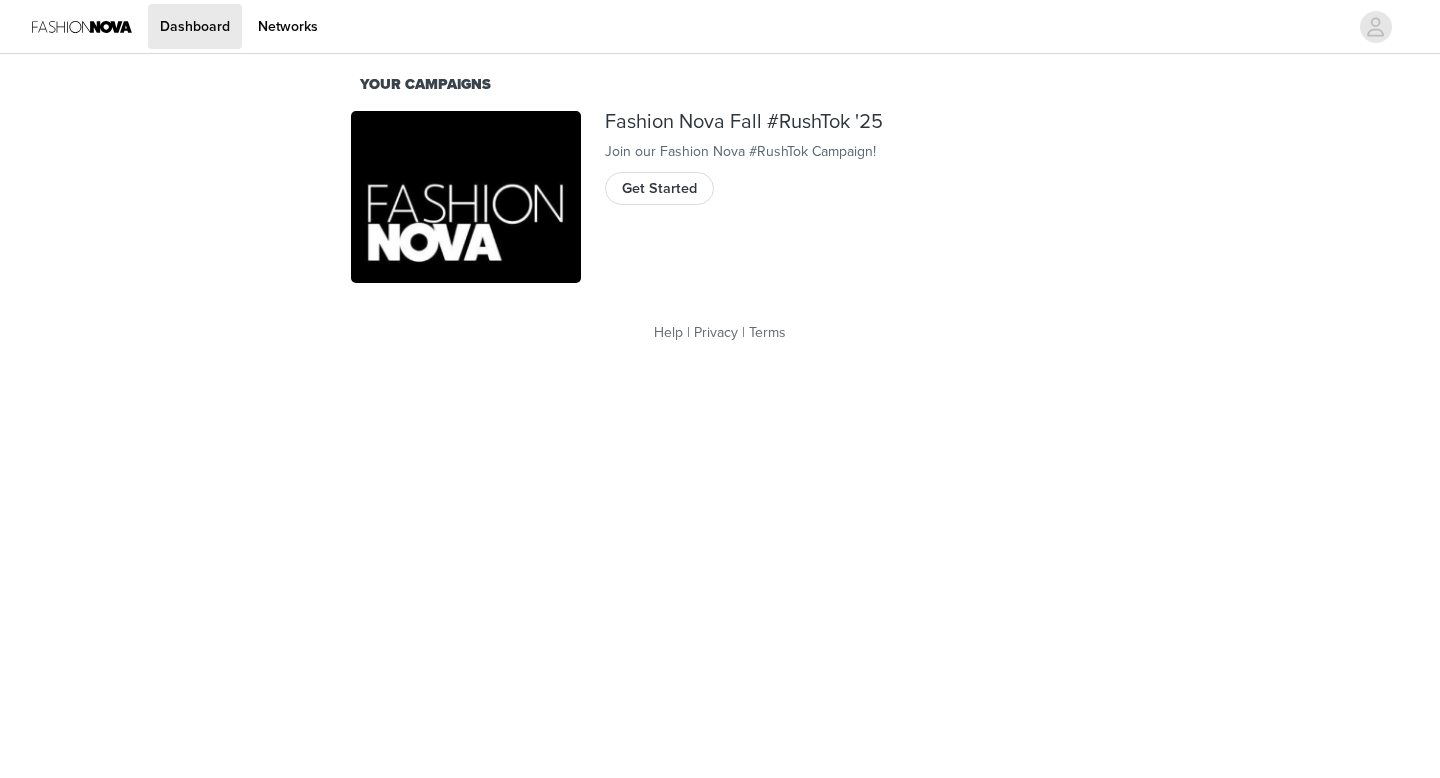 scroll, scrollTop: 0, scrollLeft: 0, axis: both 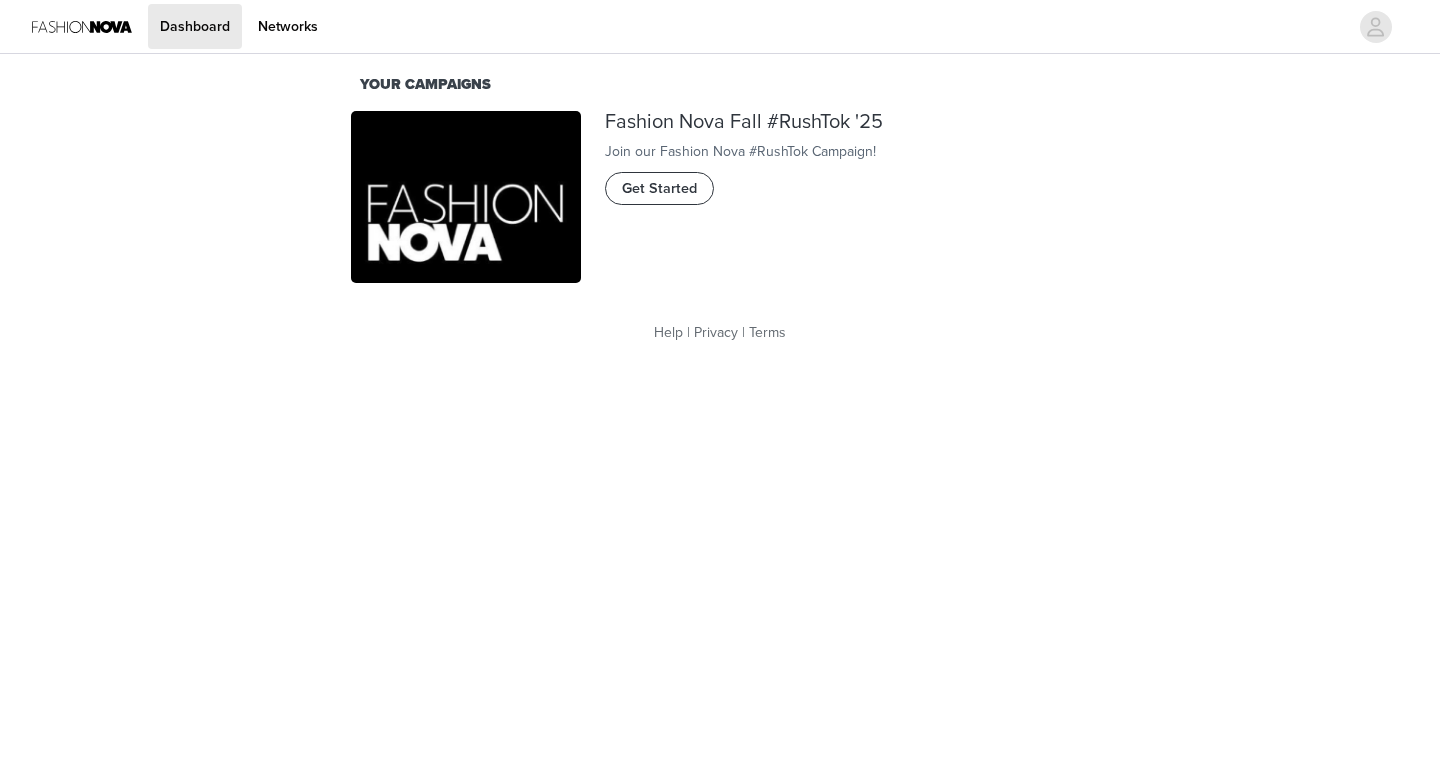 click on "Get Started" at bounding box center (659, 188) 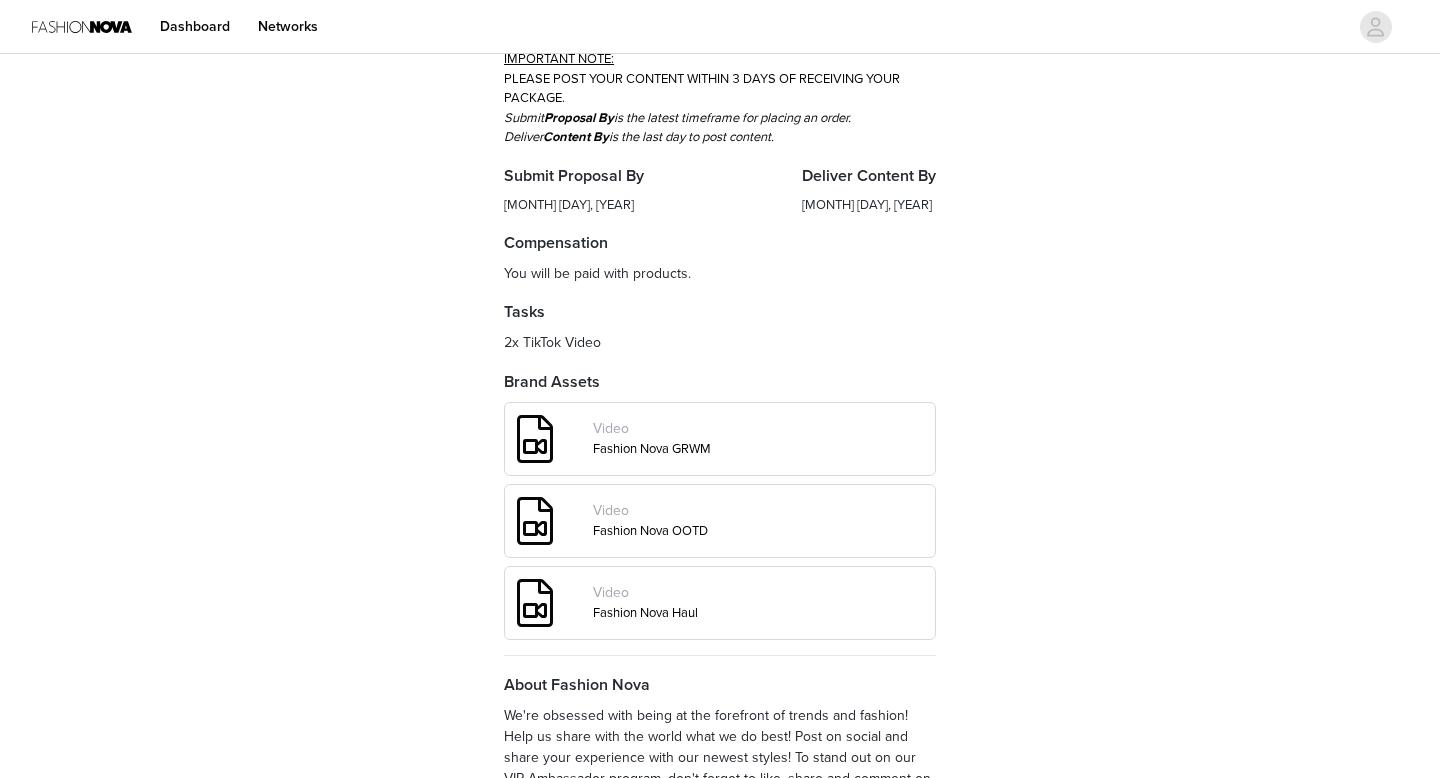 scroll, scrollTop: 744, scrollLeft: 0, axis: vertical 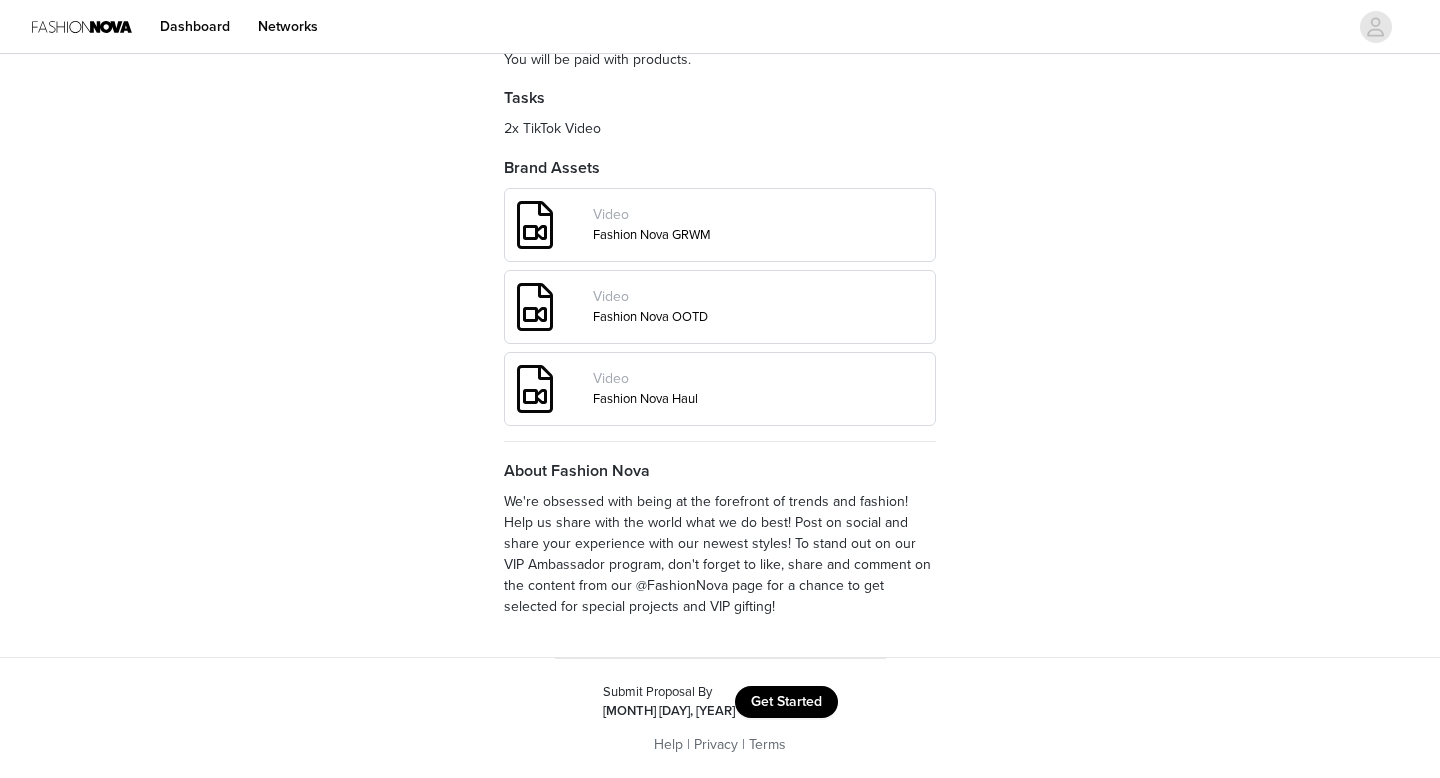 click on "Get Started" at bounding box center (786, 702) 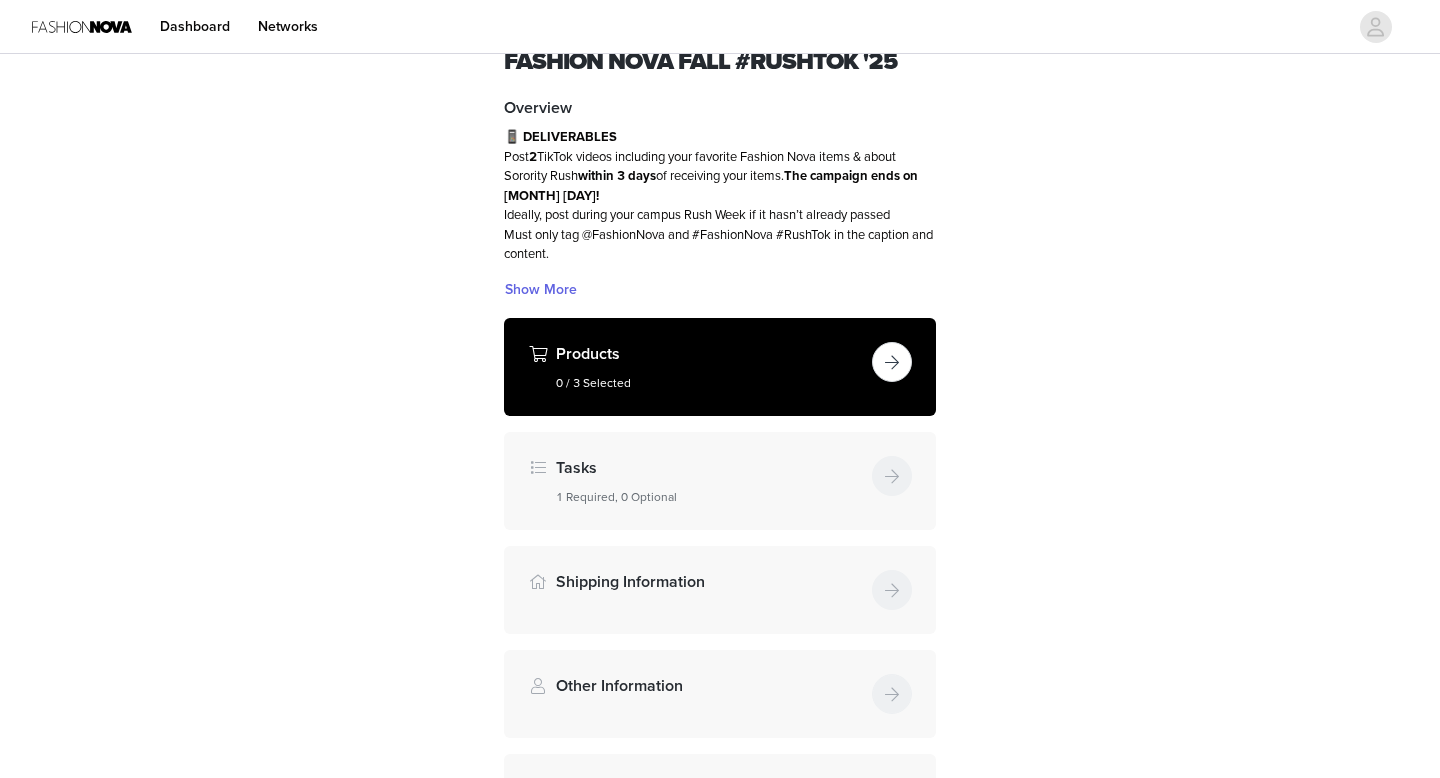 scroll, scrollTop: 99, scrollLeft: 0, axis: vertical 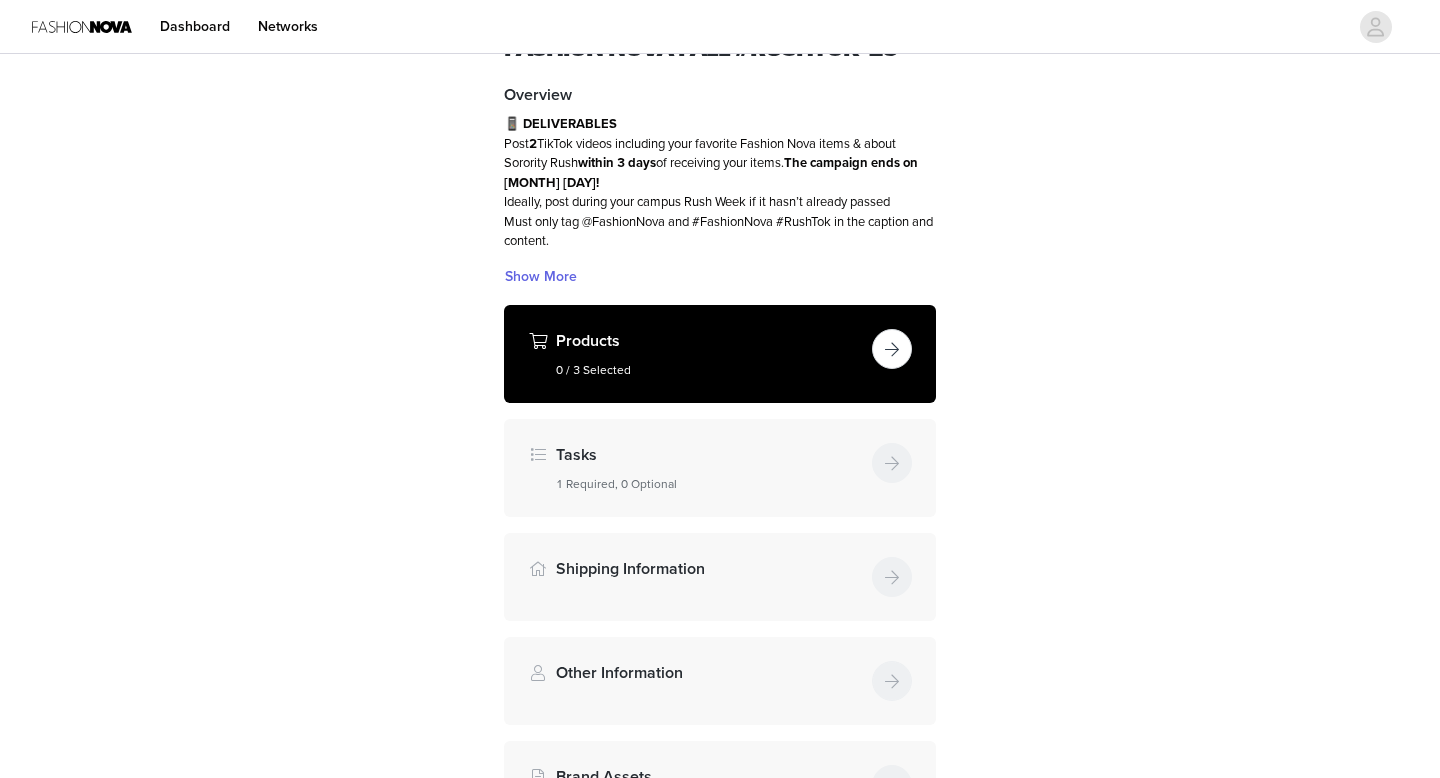 click at bounding box center [892, 349] 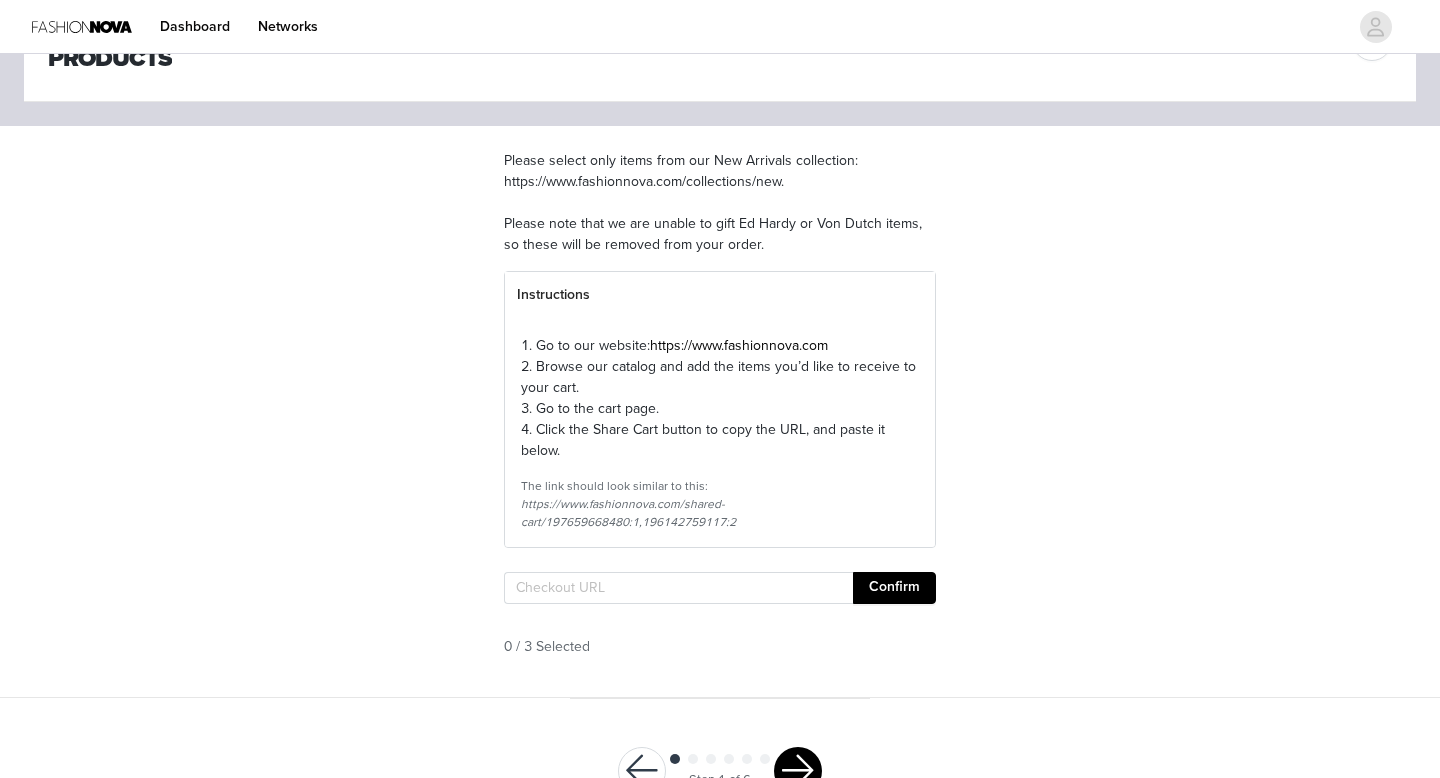scroll, scrollTop: 171, scrollLeft: 0, axis: vertical 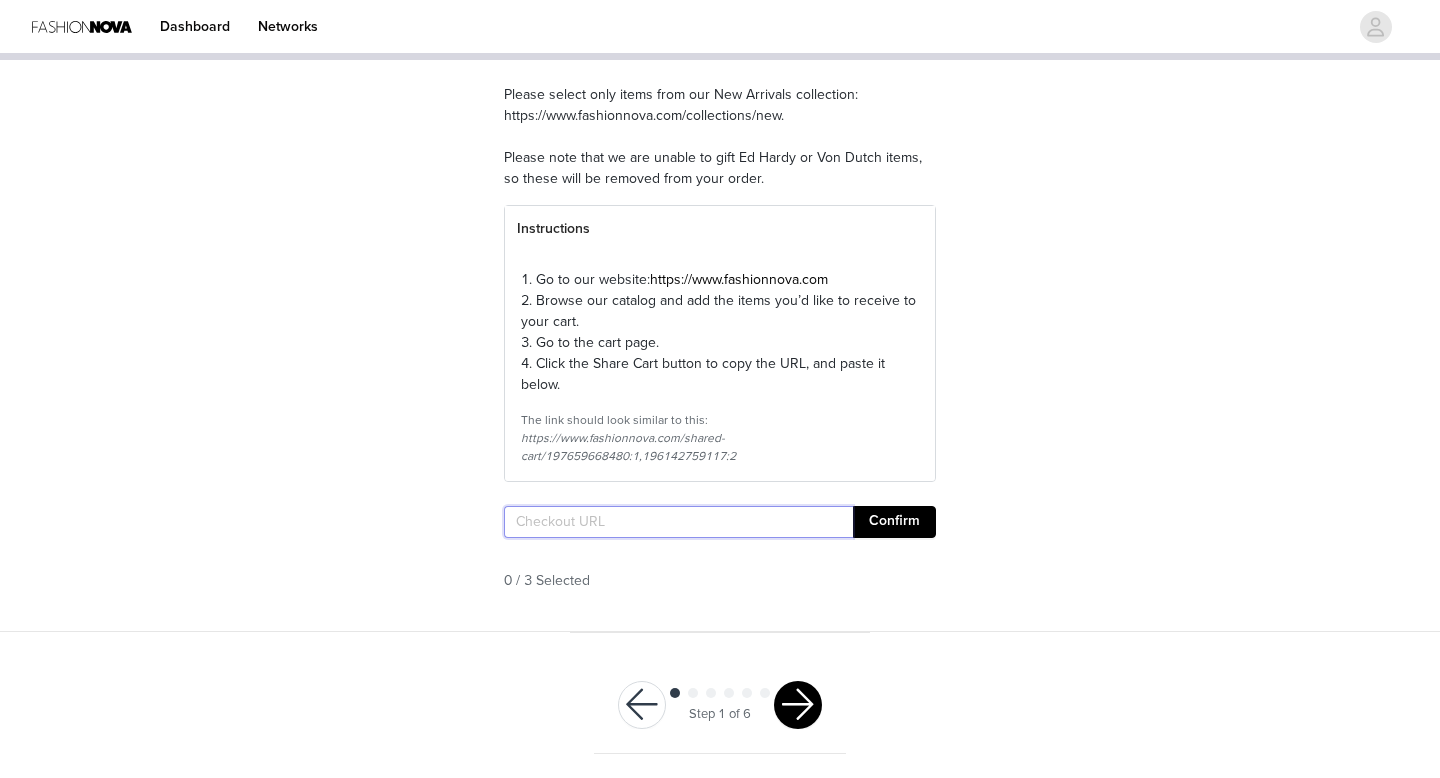 click at bounding box center (678, 522) 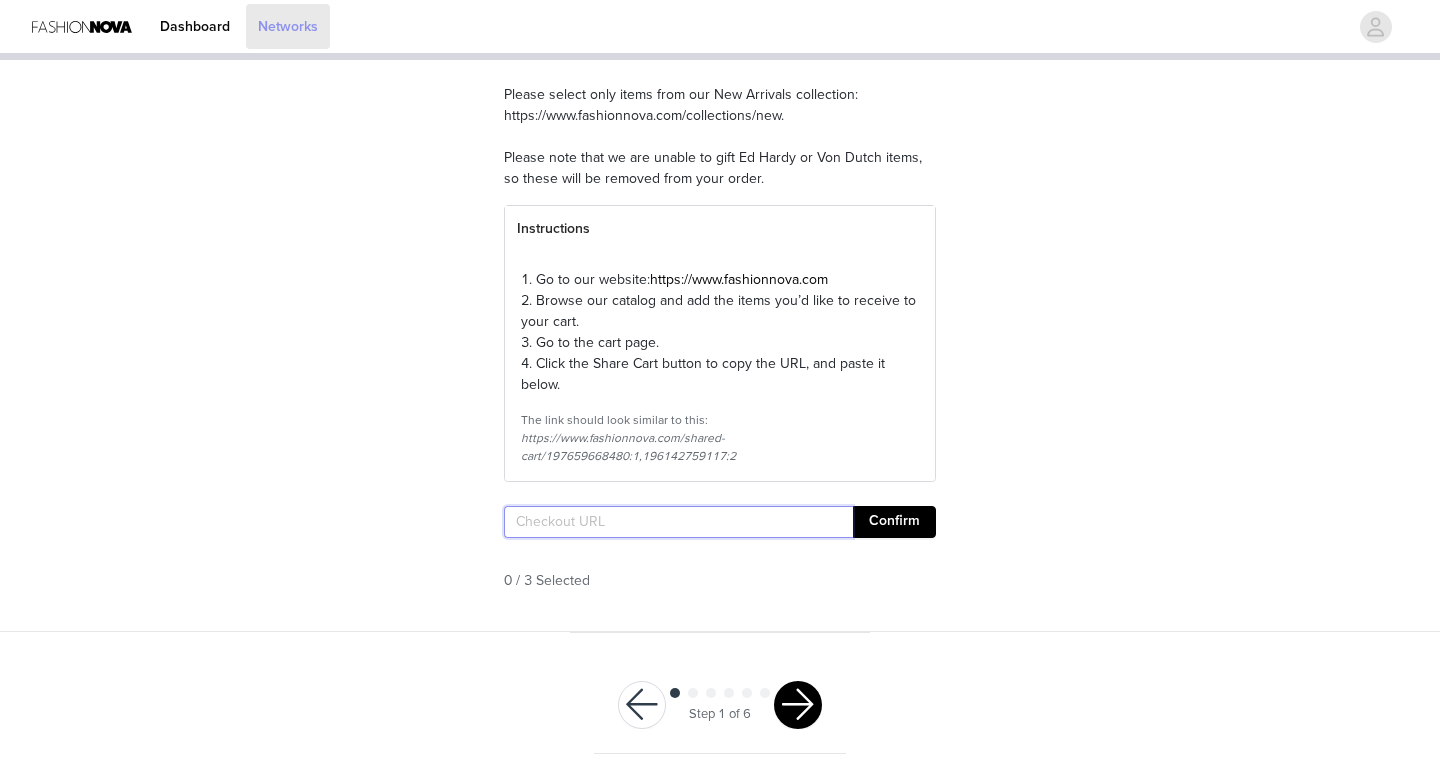 paste on "https://www.fashionnova.com/pages/shared-cart/39287430807676:1,39274000449660:1,39294728568956:1" 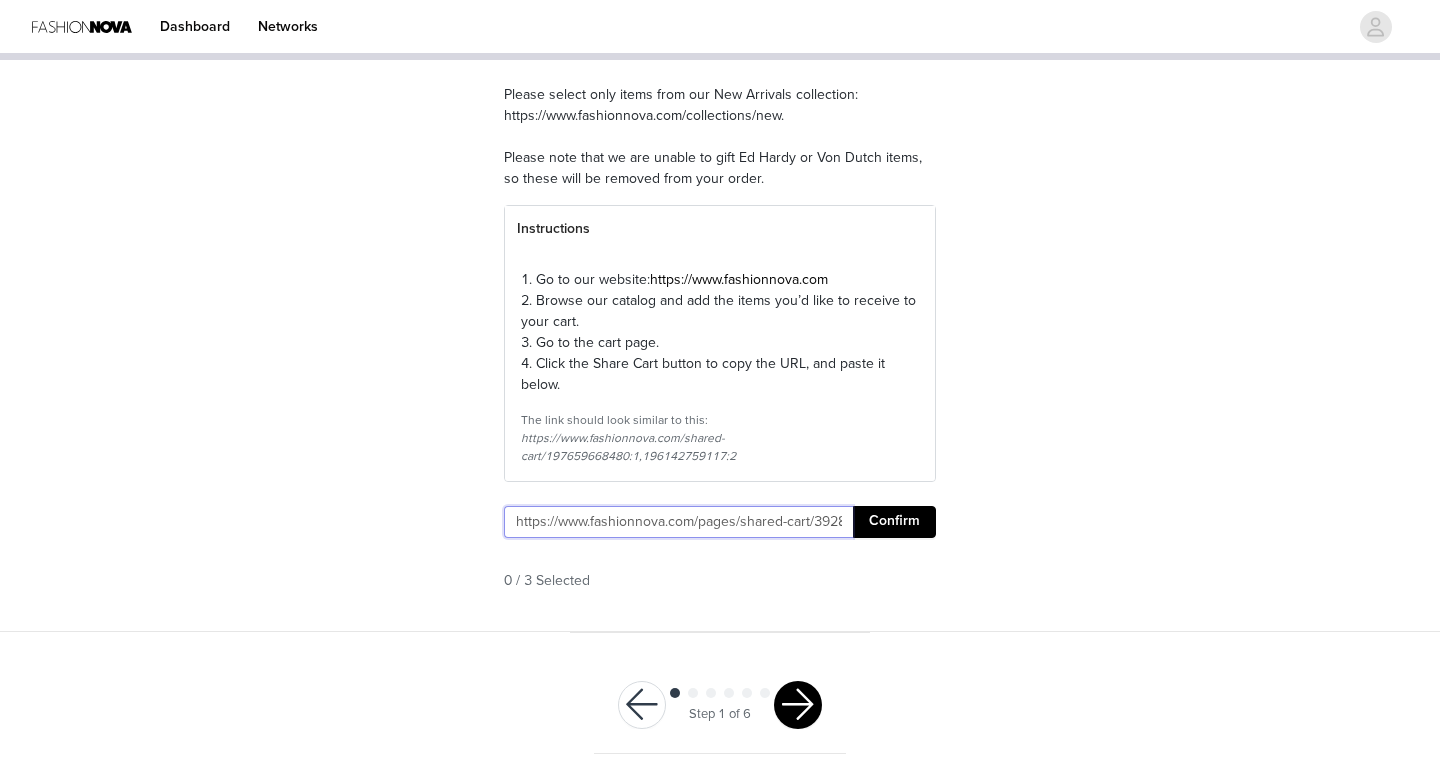 scroll, scrollTop: 0, scrollLeft: 363, axis: horizontal 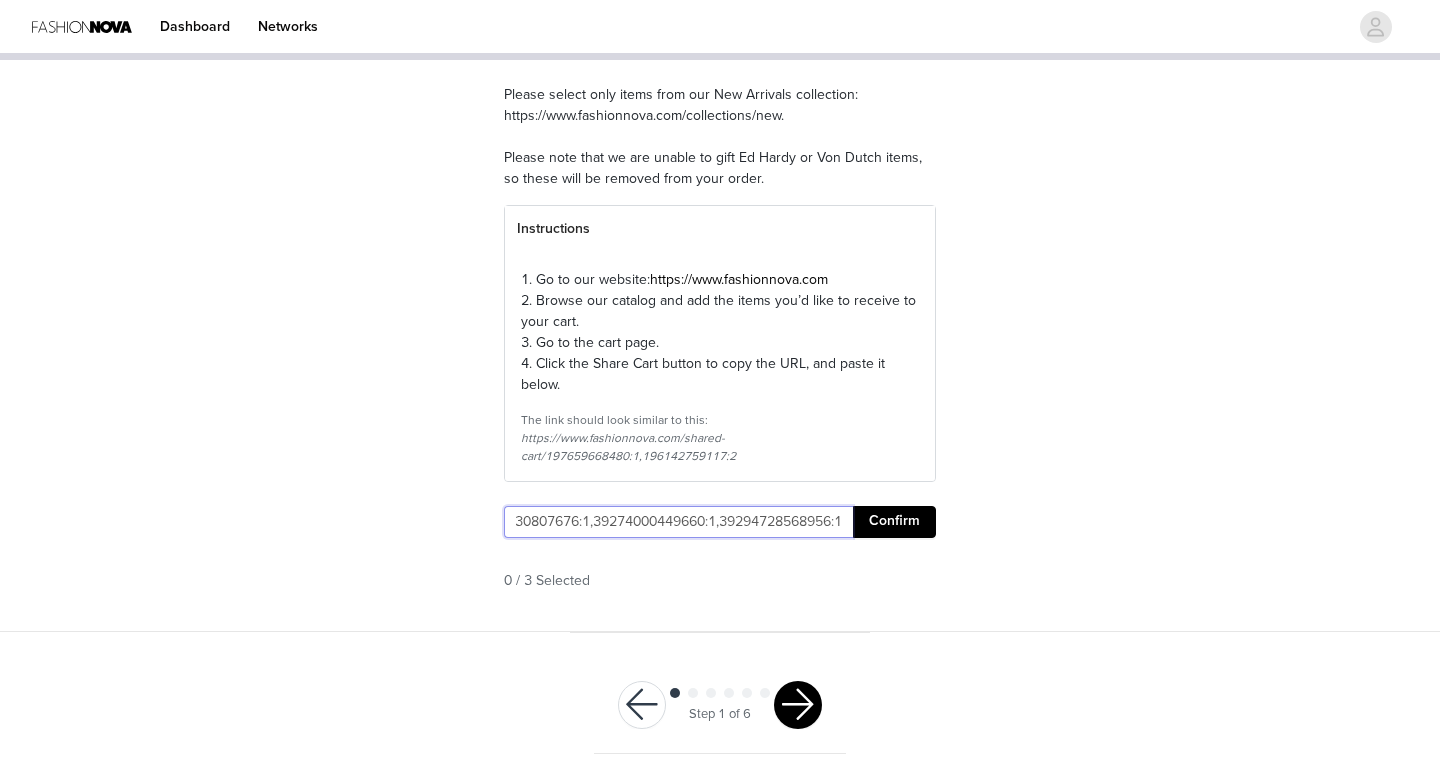 type on "https://www.fashionnova.com/pages/shared-cart/39287430807676:1,39274000449660:1,39294728568956:1" 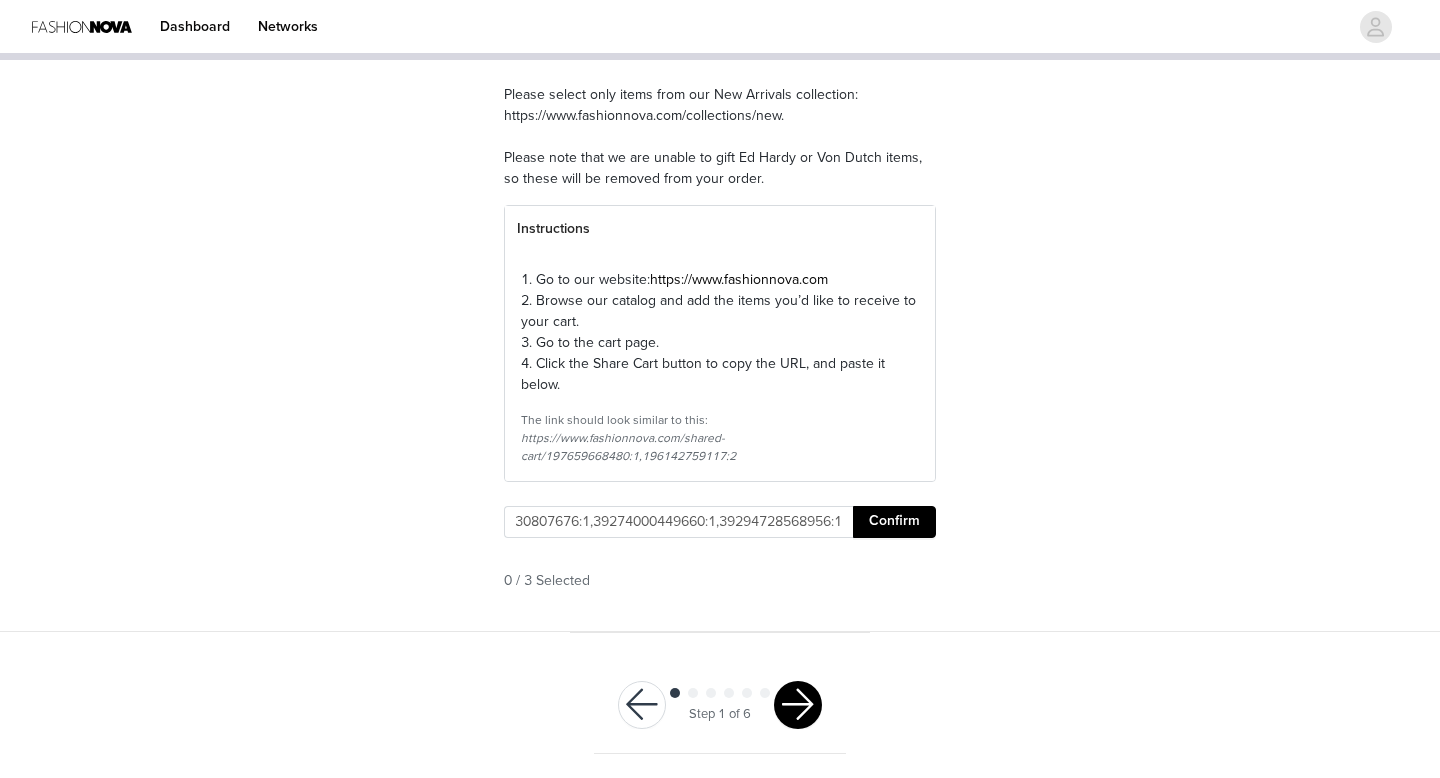 scroll, scrollTop: 0, scrollLeft: 0, axis: both 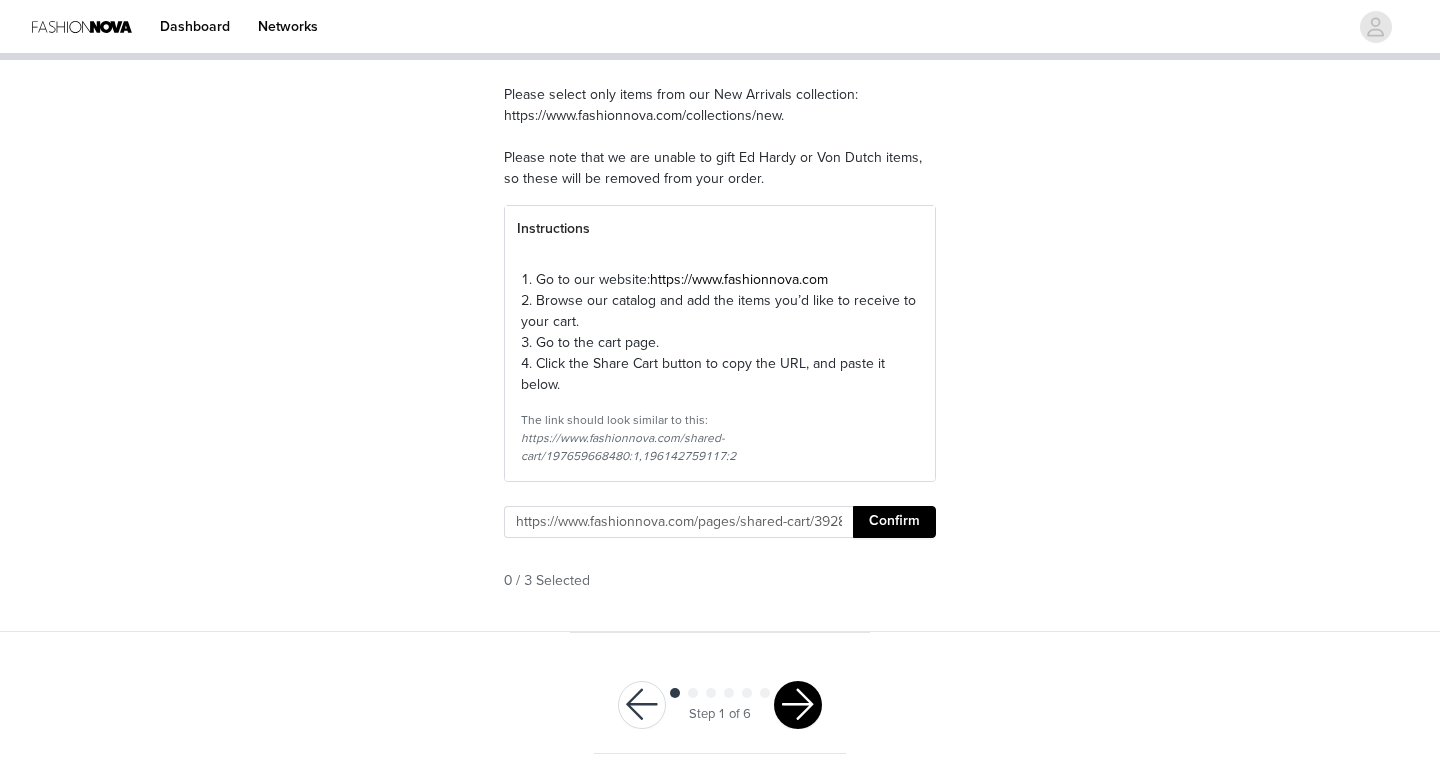 click on "Confirm" at bounding box center (894, 522) 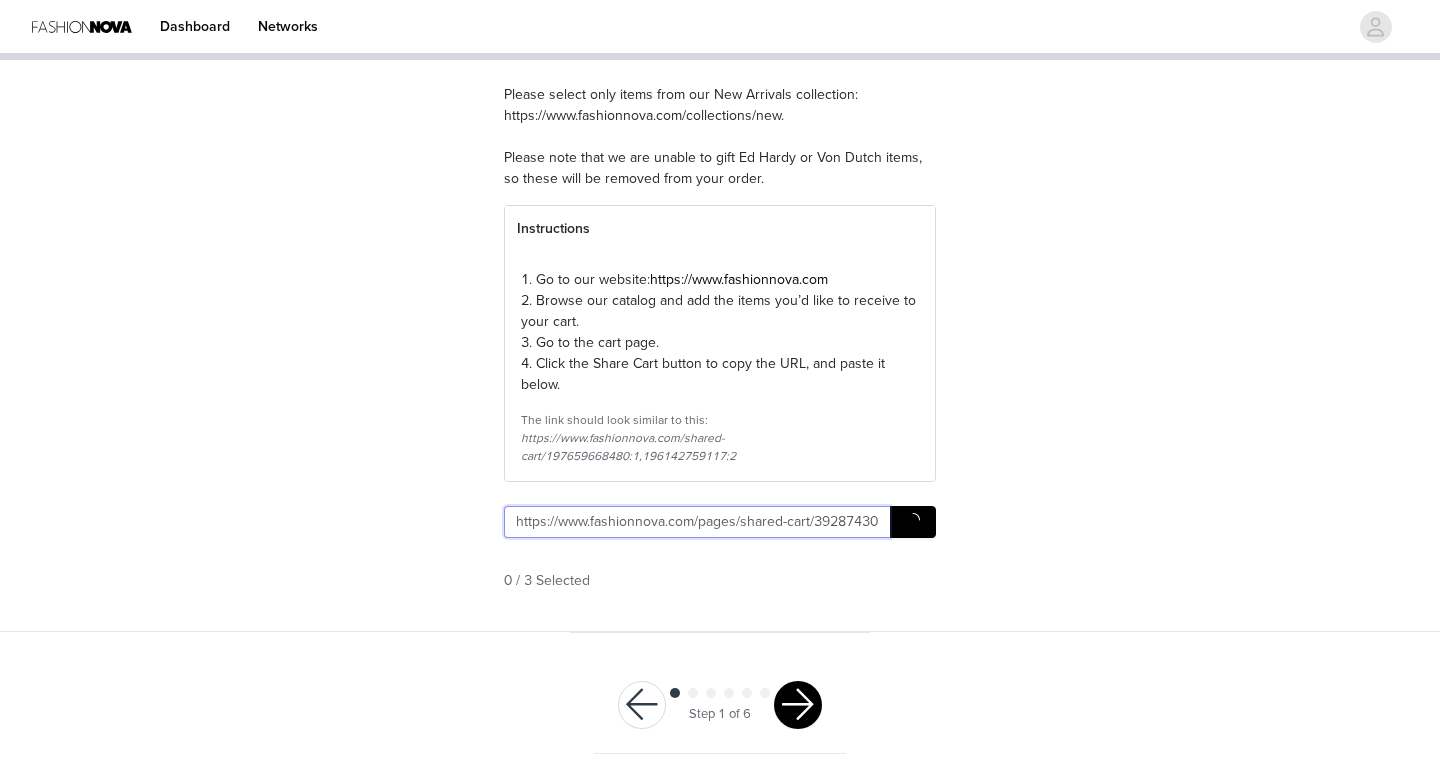 scroll, scrollTop: 0, scrollLeft: 328, axis: horizontal 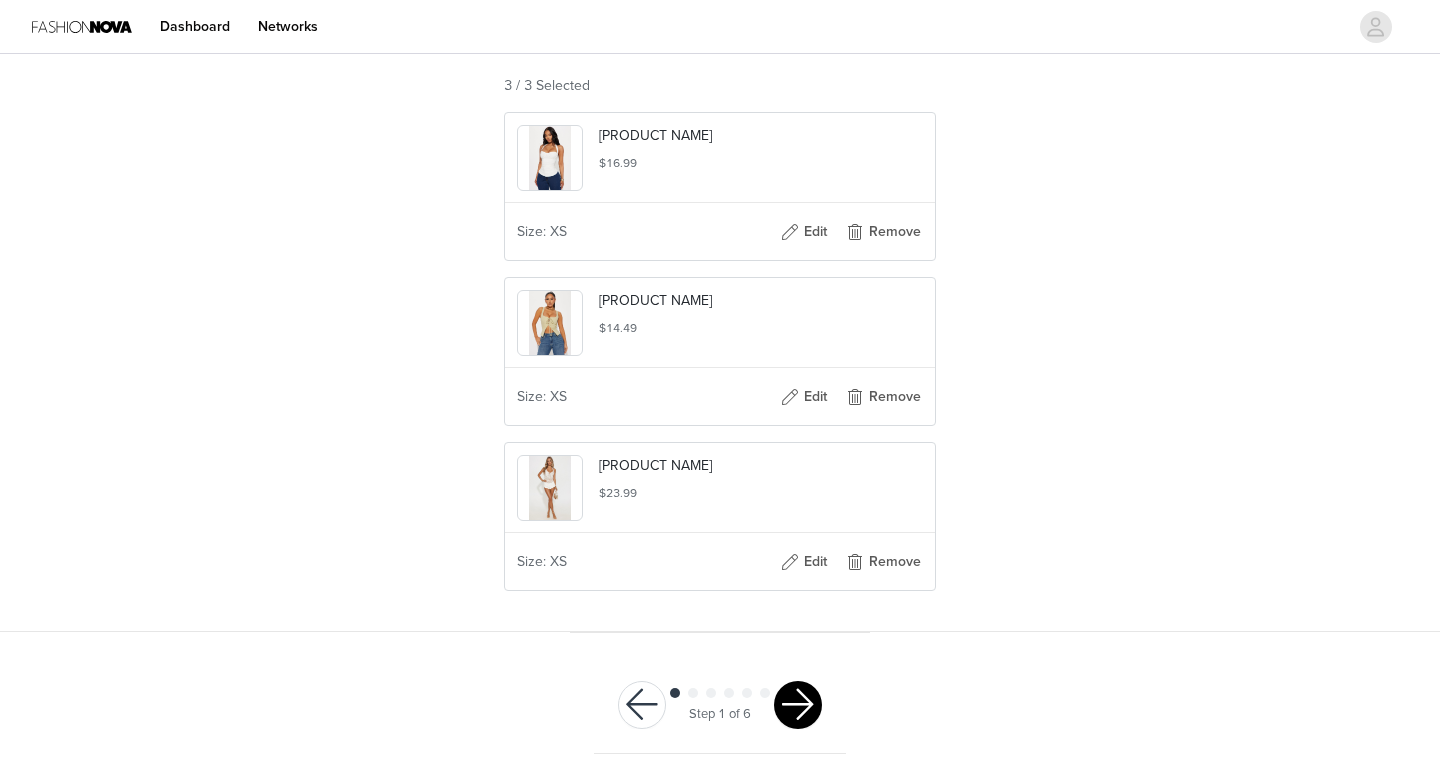 click at bounding box center [798, 705] 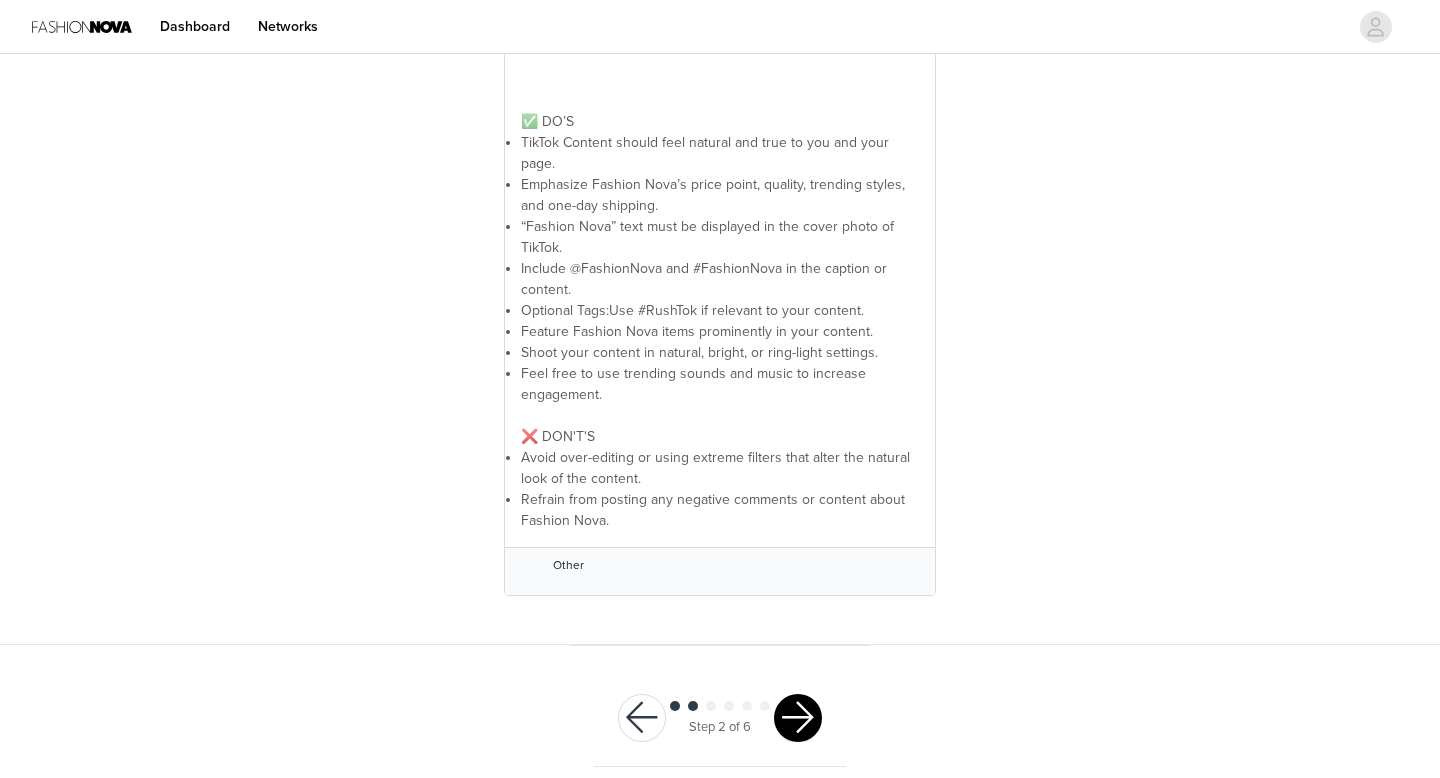 scroll, scrollTop: 499, scrollLeft: 0, axis: vertical 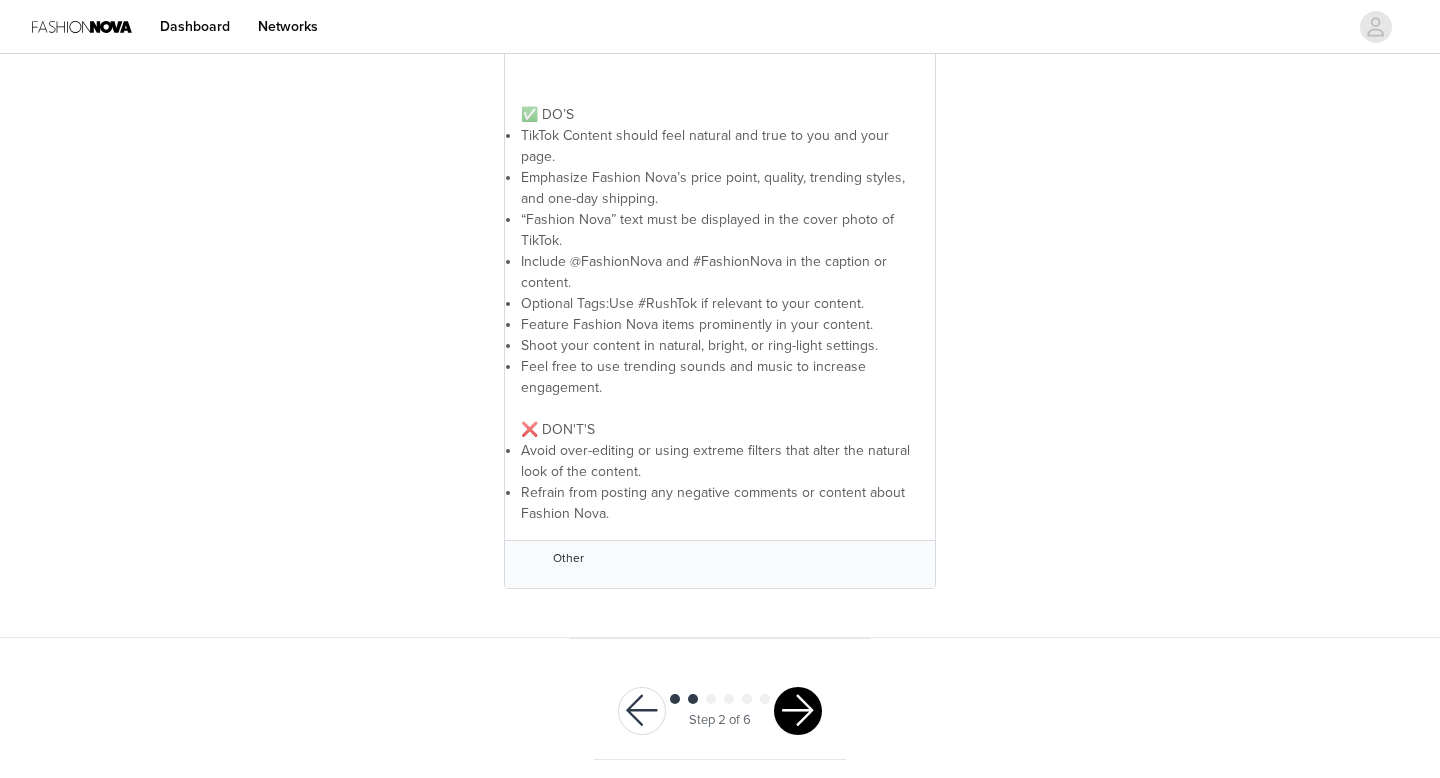 click at bounding box center (798, 711) 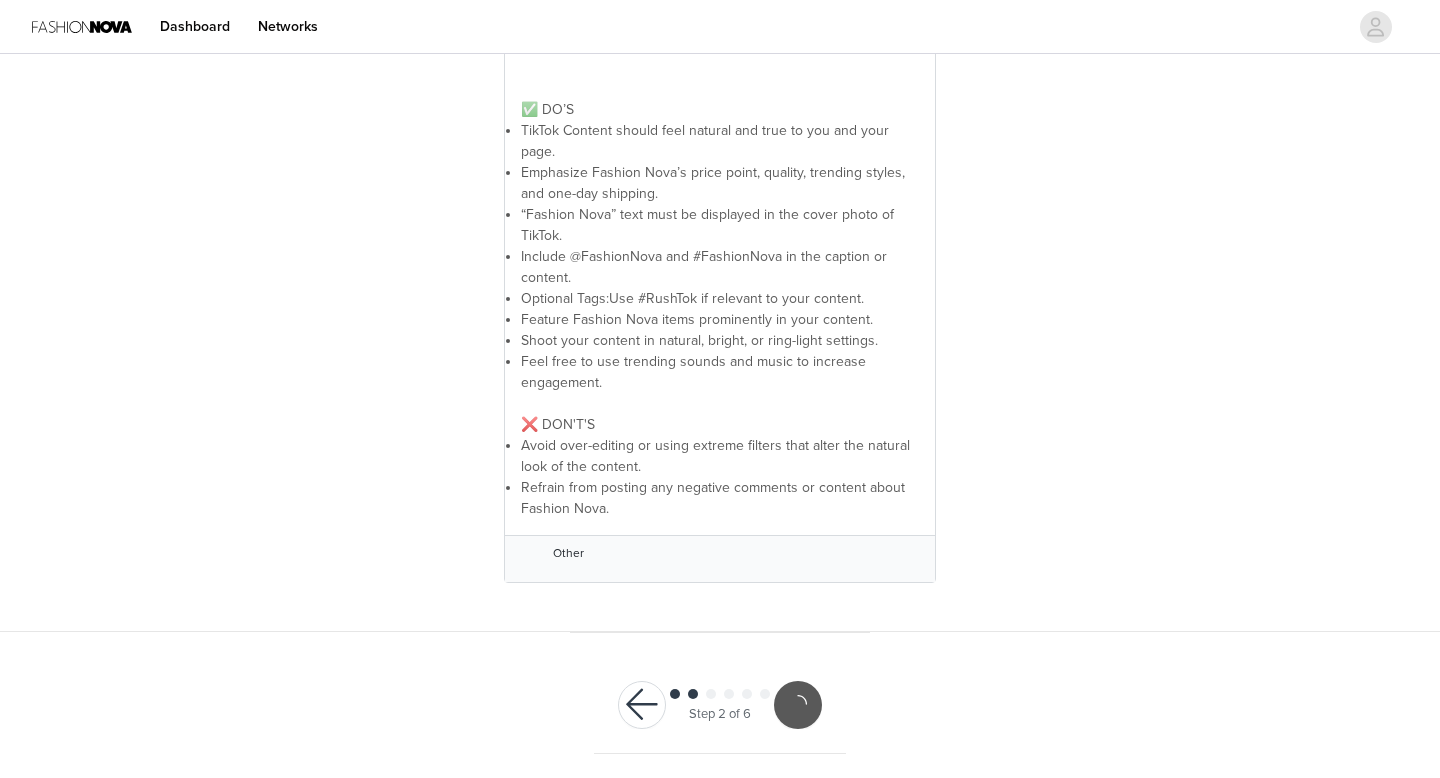 scroll, scrollTop: 425, scrollLeft: 0, axis: vertical 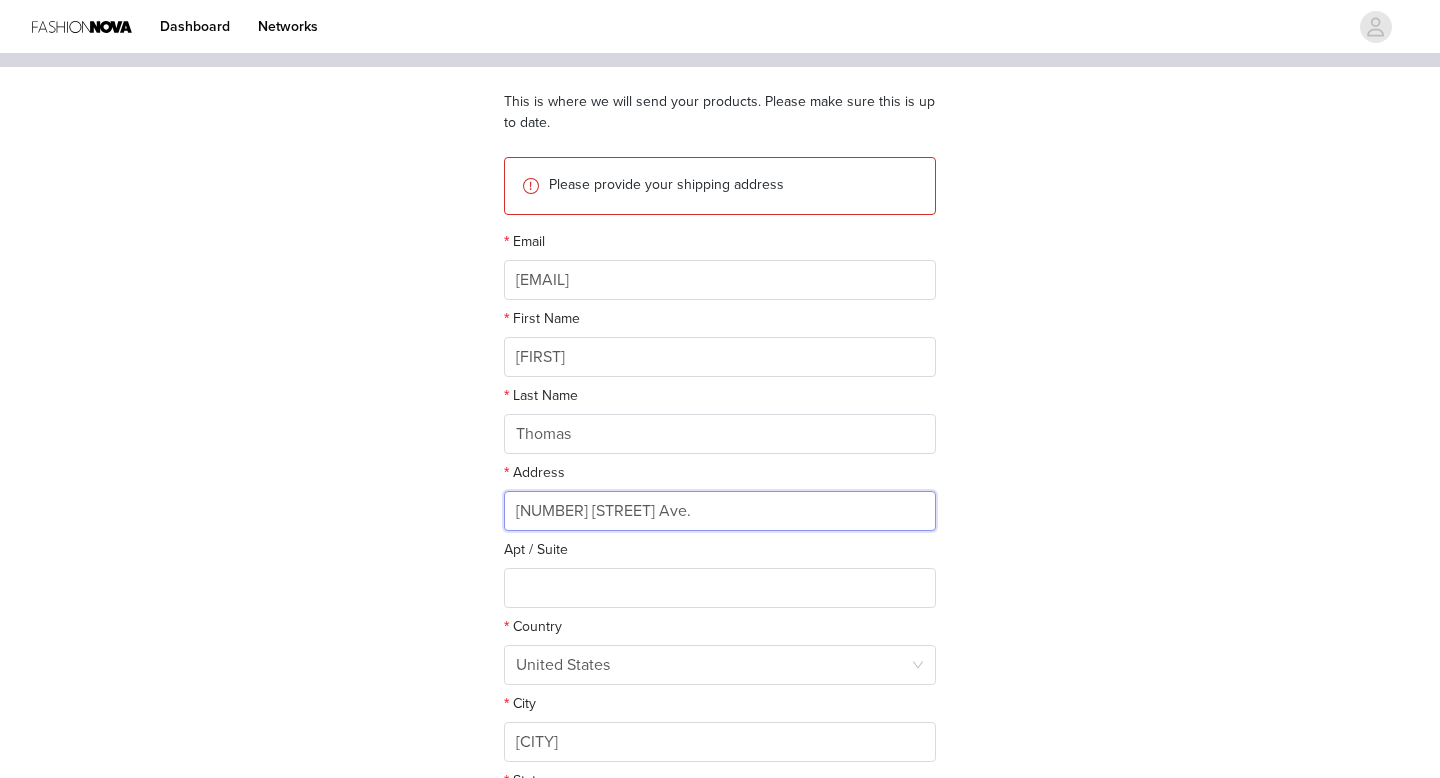 drag, startPoint x: 679, startPoint y: 511, endPoint x: 510, endPoint y: 509, distance: 169.01184 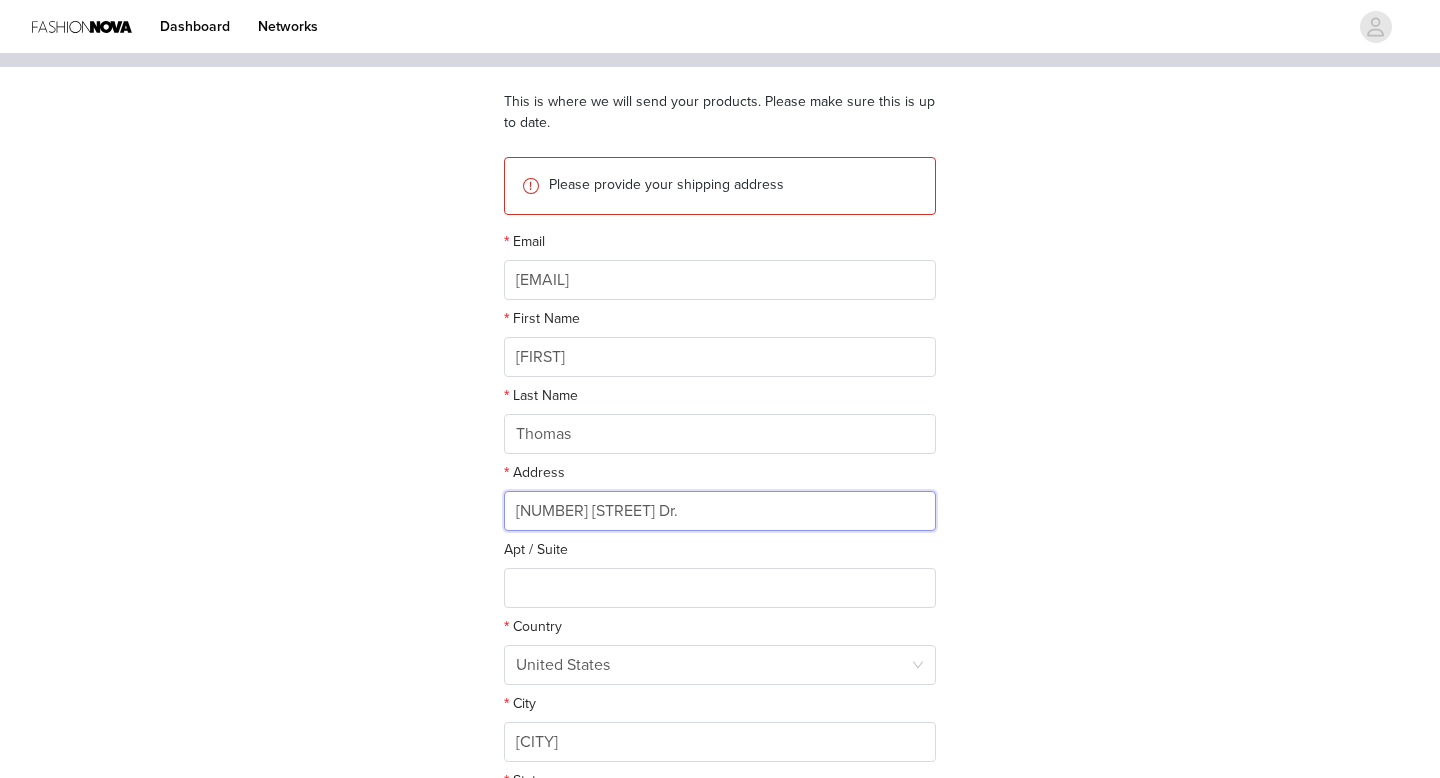 type on "[NUMBER] [STREET] Dr." 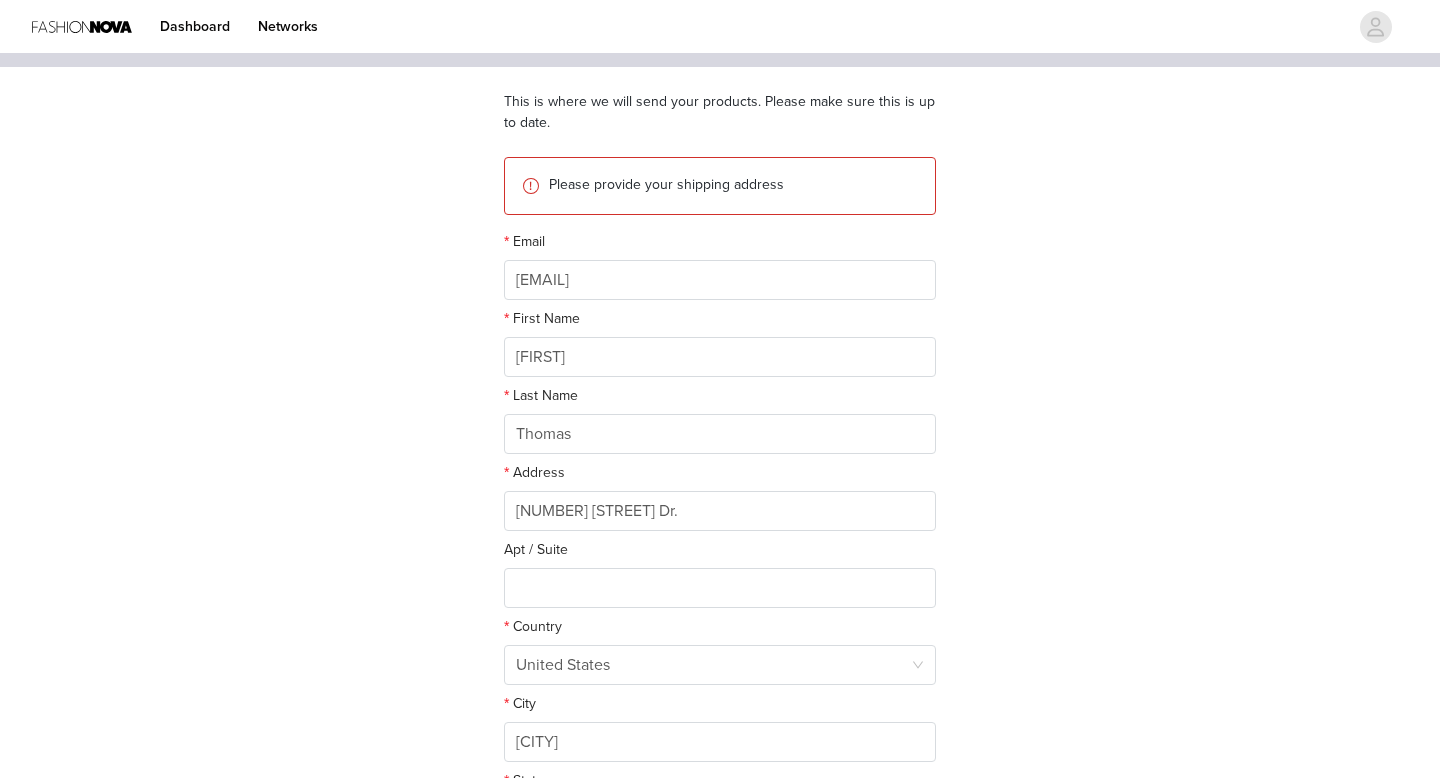 click on "STEP 3 OF 6
Shipping Information
This is where we will send your products. Please make sure this is up to date.         Please provide your shipping address     Email [EMAIL]   First Name [FIRST]   Last Name [LAST]   Address [NUMBER] [STREET] Dr.     Apt / Suite   Country
United States
City [CITY]   State
[STATE]
Zipcode [POSTAL CODE]" at bounding box center (720, 431) 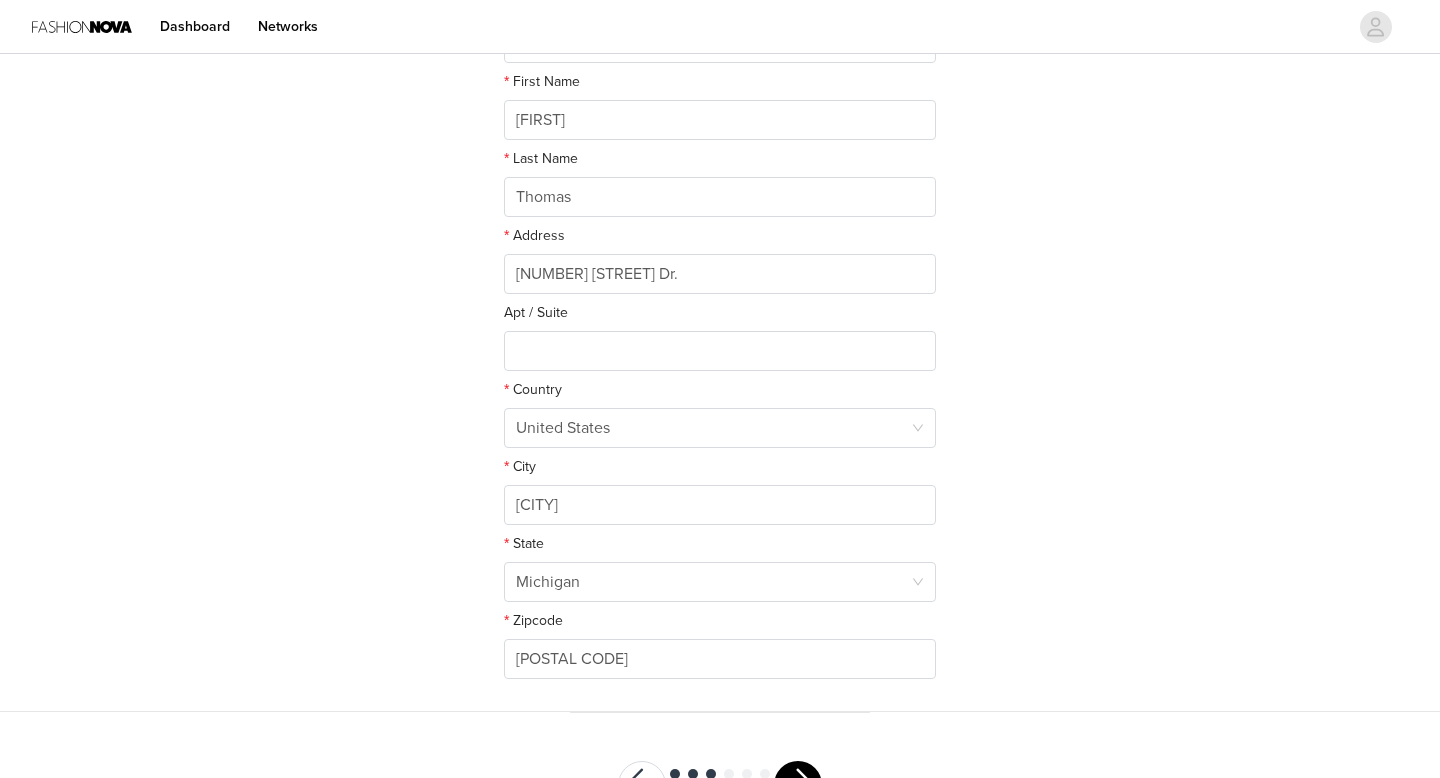 scroll, scrollTop: 388, scrollLeft: 0, axis: vertical 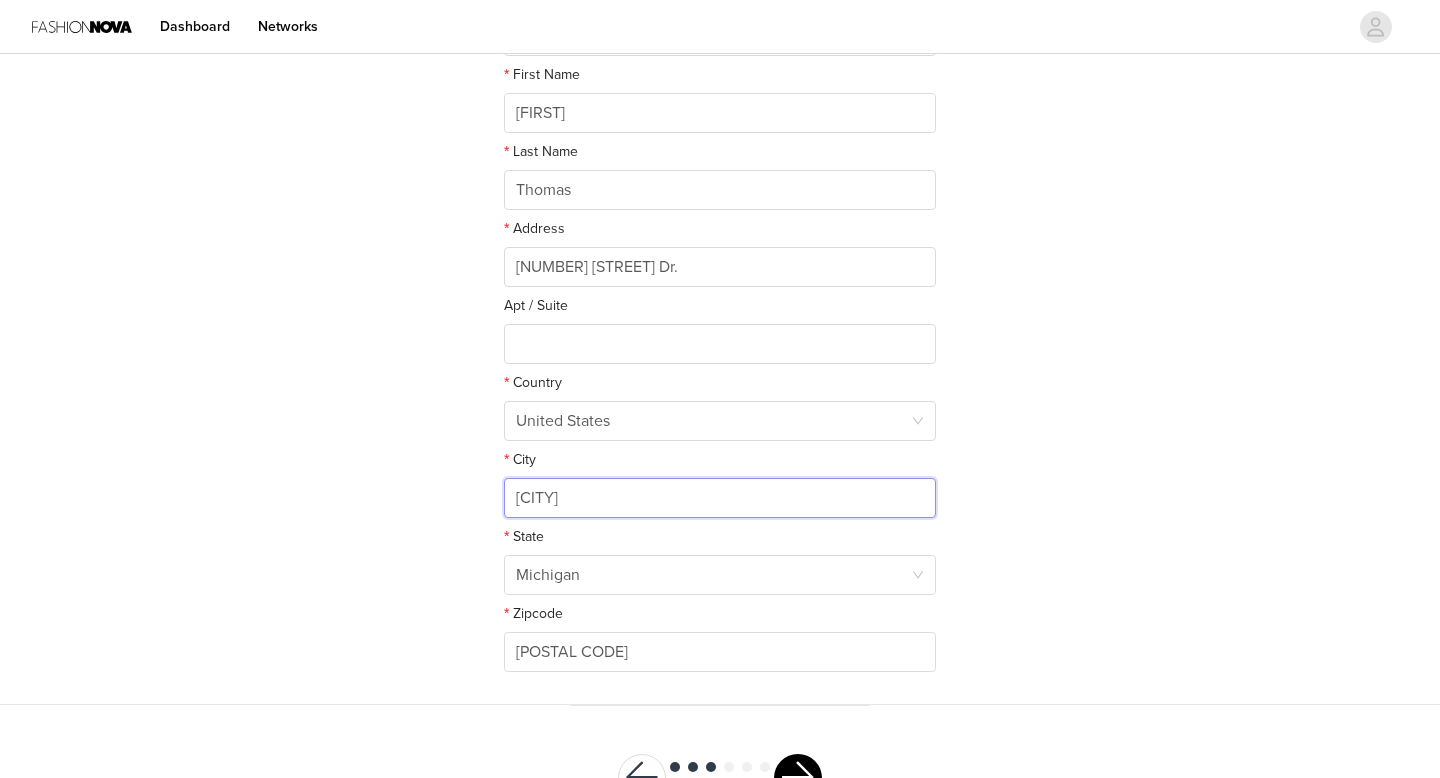 drag, startPoint x: 667, startPoint y: 492, endPoint x: 512, endPoint y: 491, distance: 155.00322 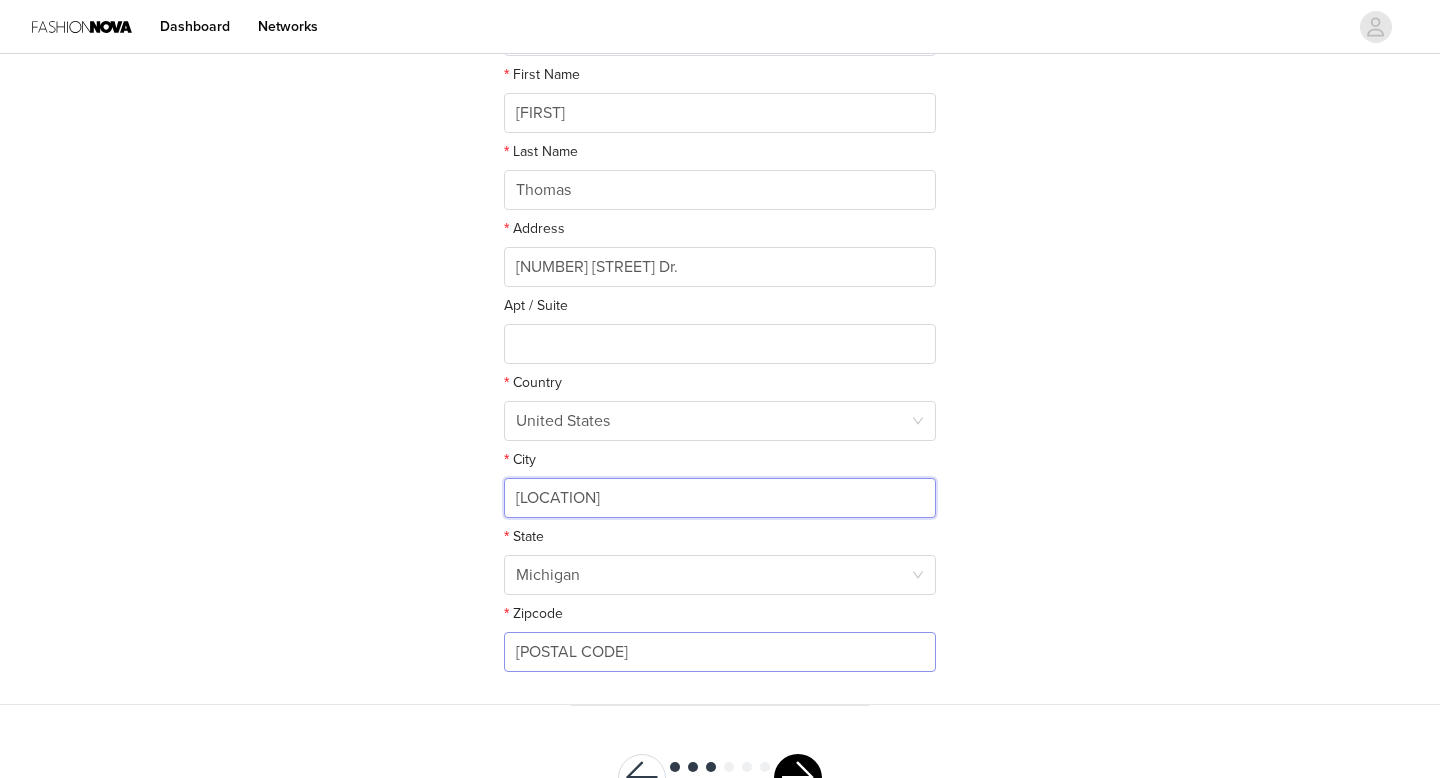 type on "[LOCATION]" 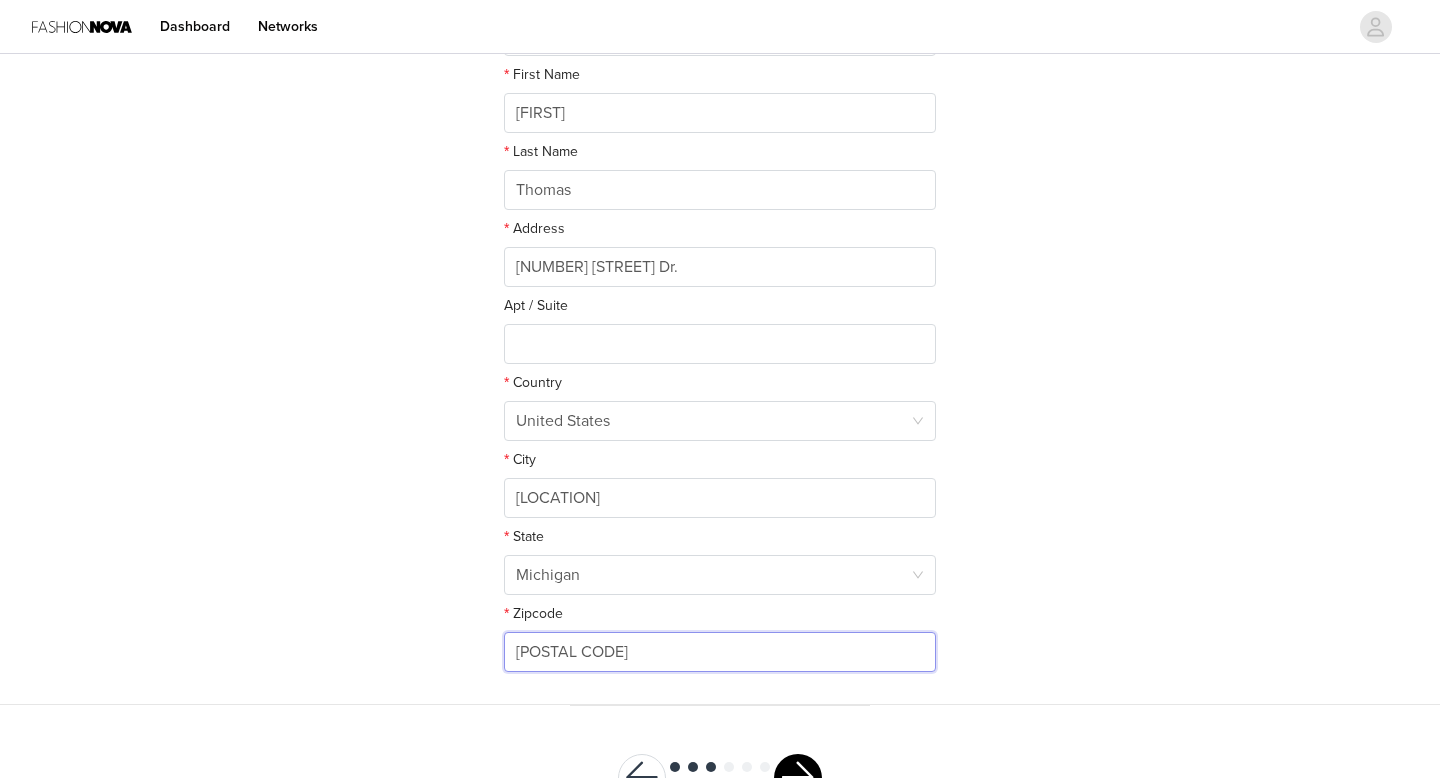 click on "[POSTAL CODE]" at bounding box center (720, 652) 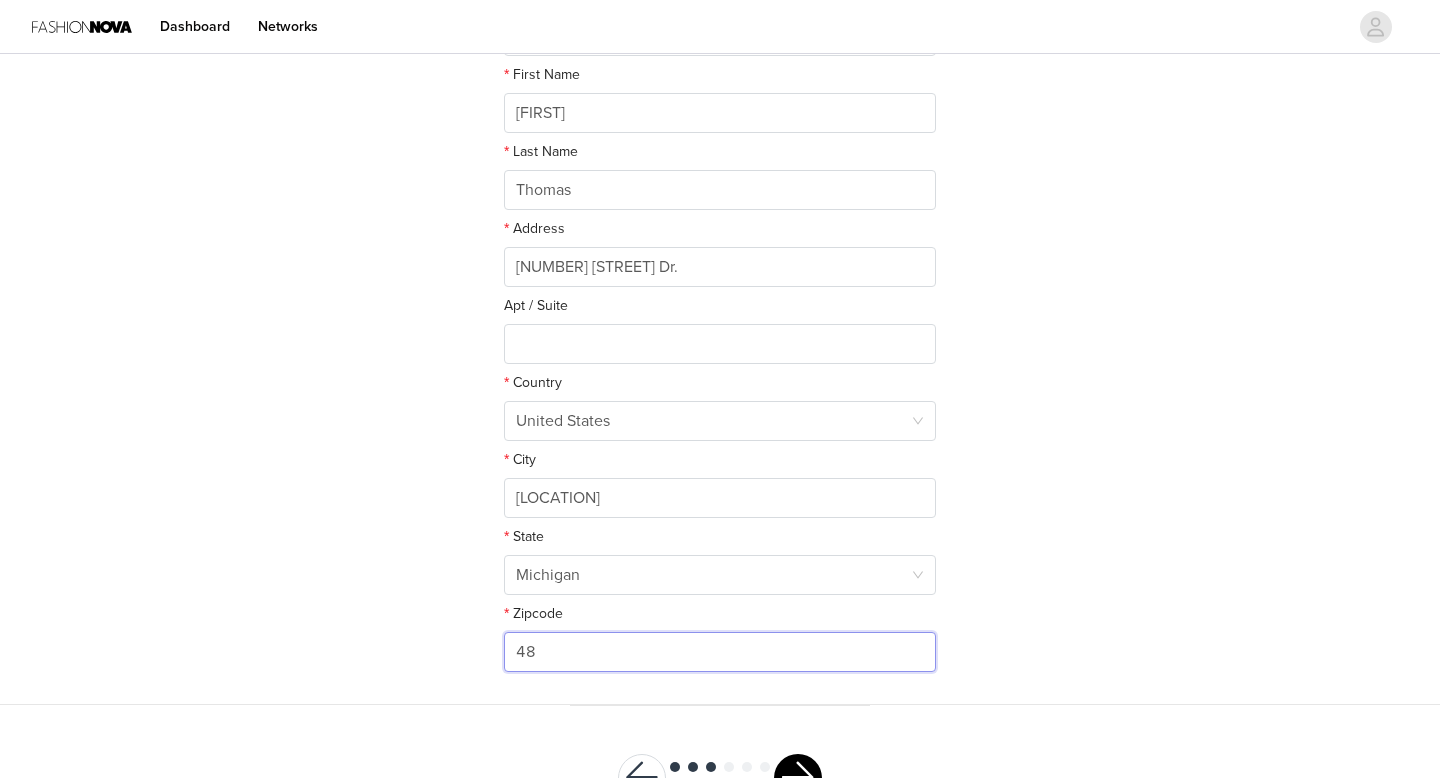 type on "4" 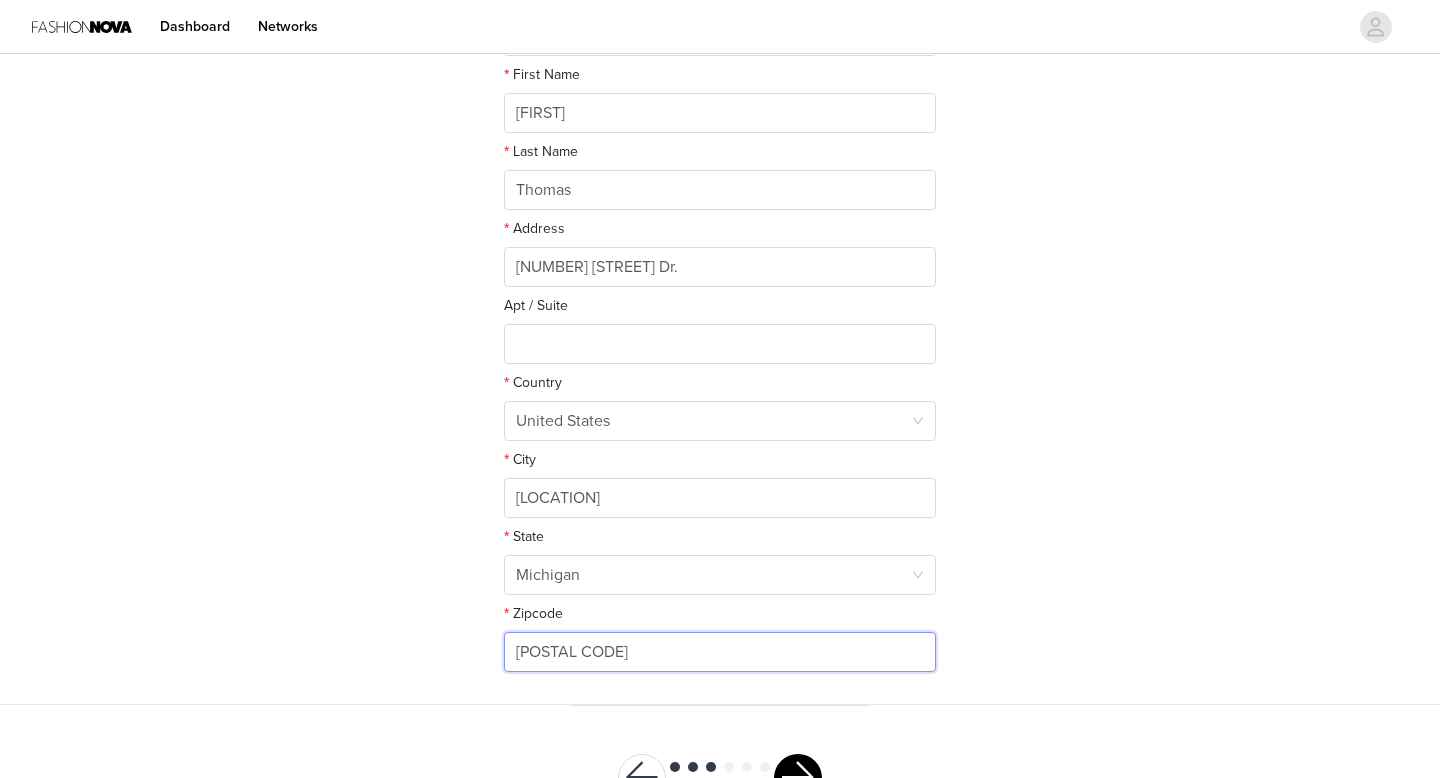 type on "[POSTAL CODE]" 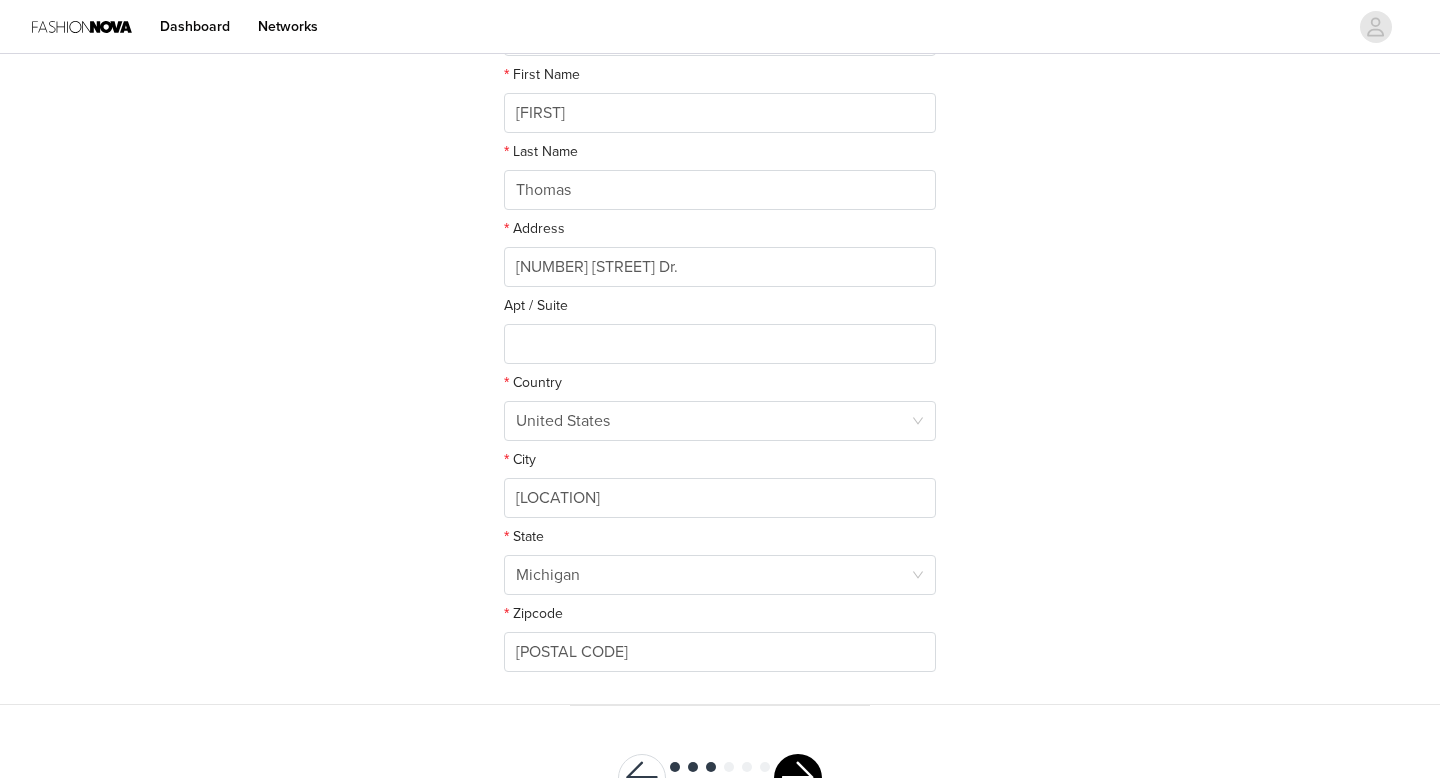click on "STEP 3 OF 6
Shipping Information
This is where we will send your products. Please make sure this is up to date.         Please provide your shipping address     Email [EMAIL]   First Name [FIRST]   Last Name [LAST]   Address [NUMBER] [STREET] Dr.     Apt / Suite   Country
United States
City [LOCATION]   State
Michigan
Zipcode [POSTAL CODE]" at bounding box center [720, 187] 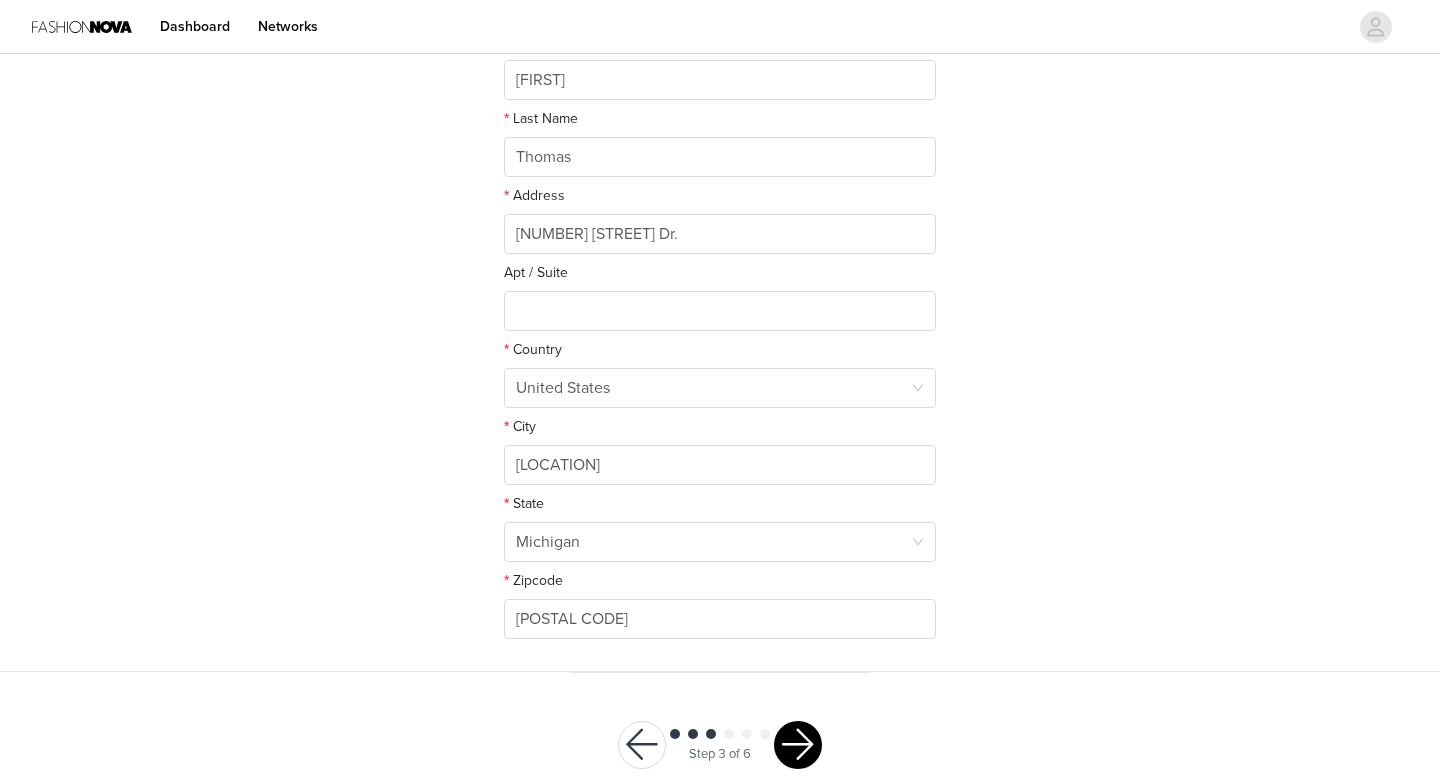 scroll, scrollTop: 460, scrollLeft: 0, axis: vertical 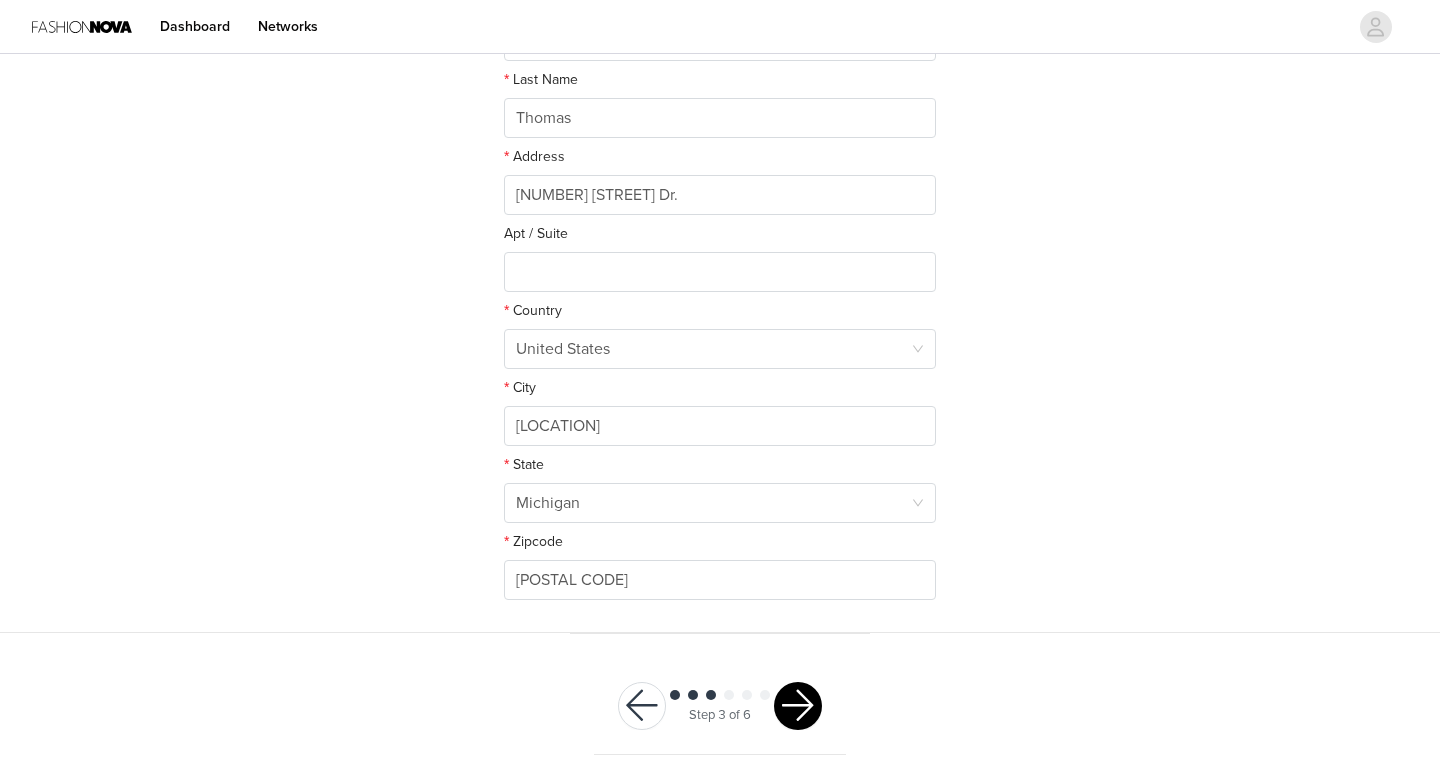 click at bounding box center [798, 706] 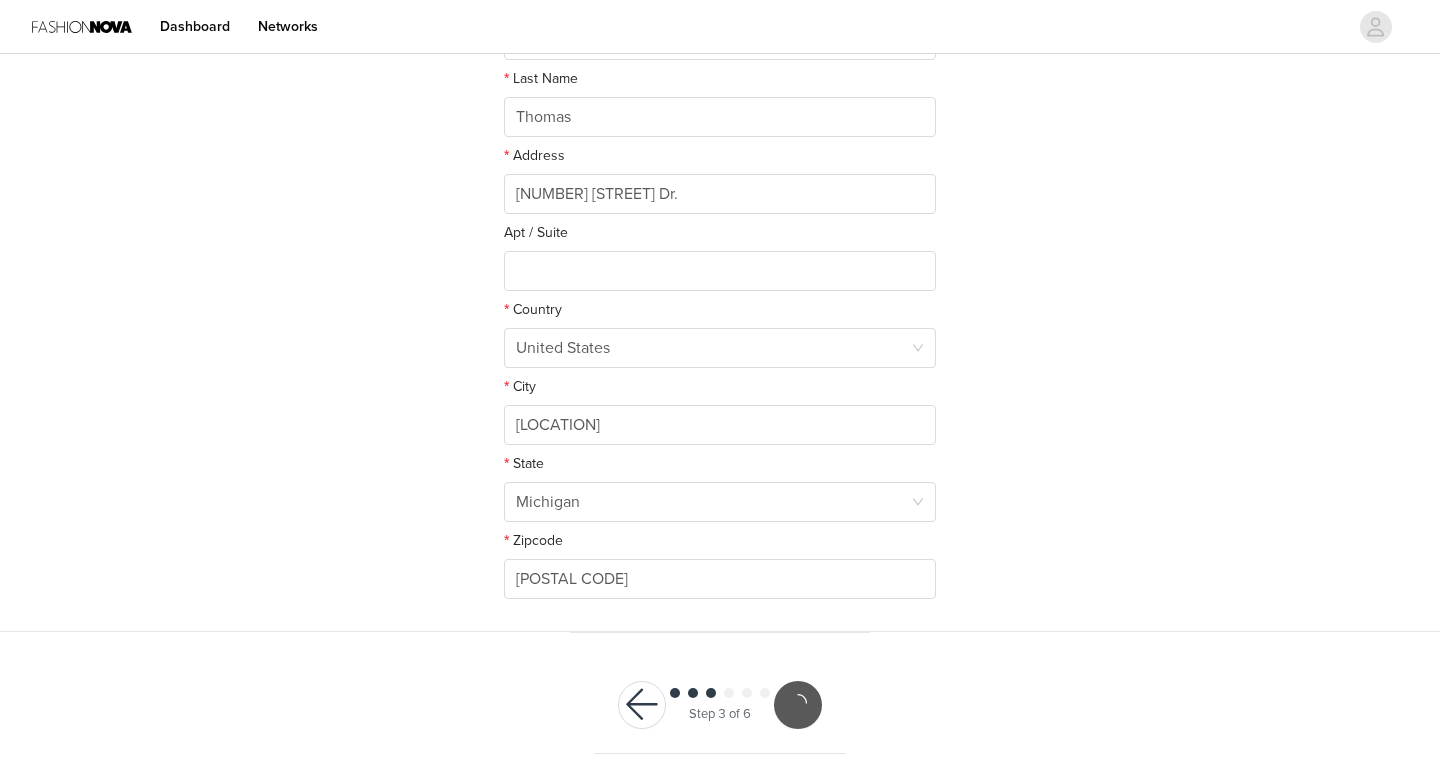 scroll, scrollTop: 386, scrollLeft: 0, axis: vertical 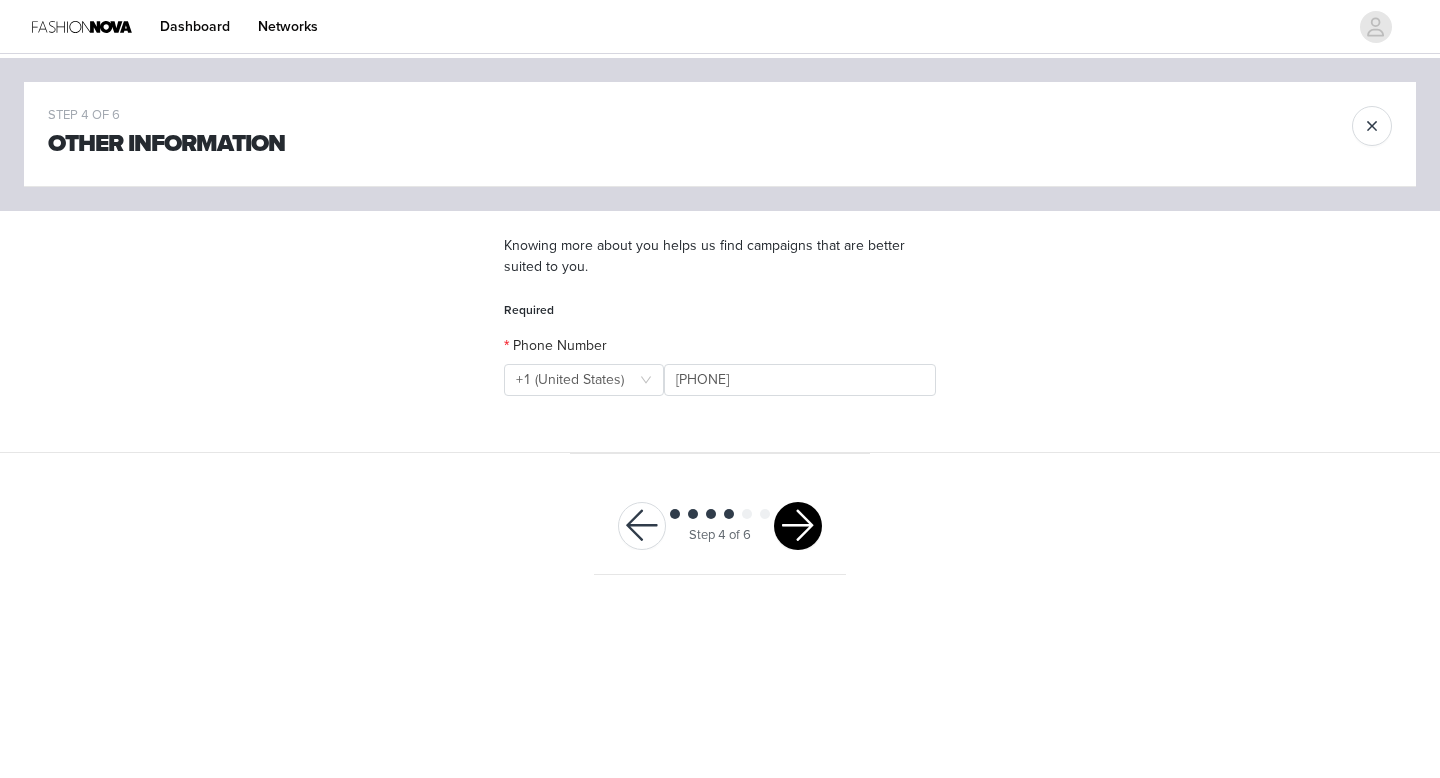 click at bounding box center (798, 526) 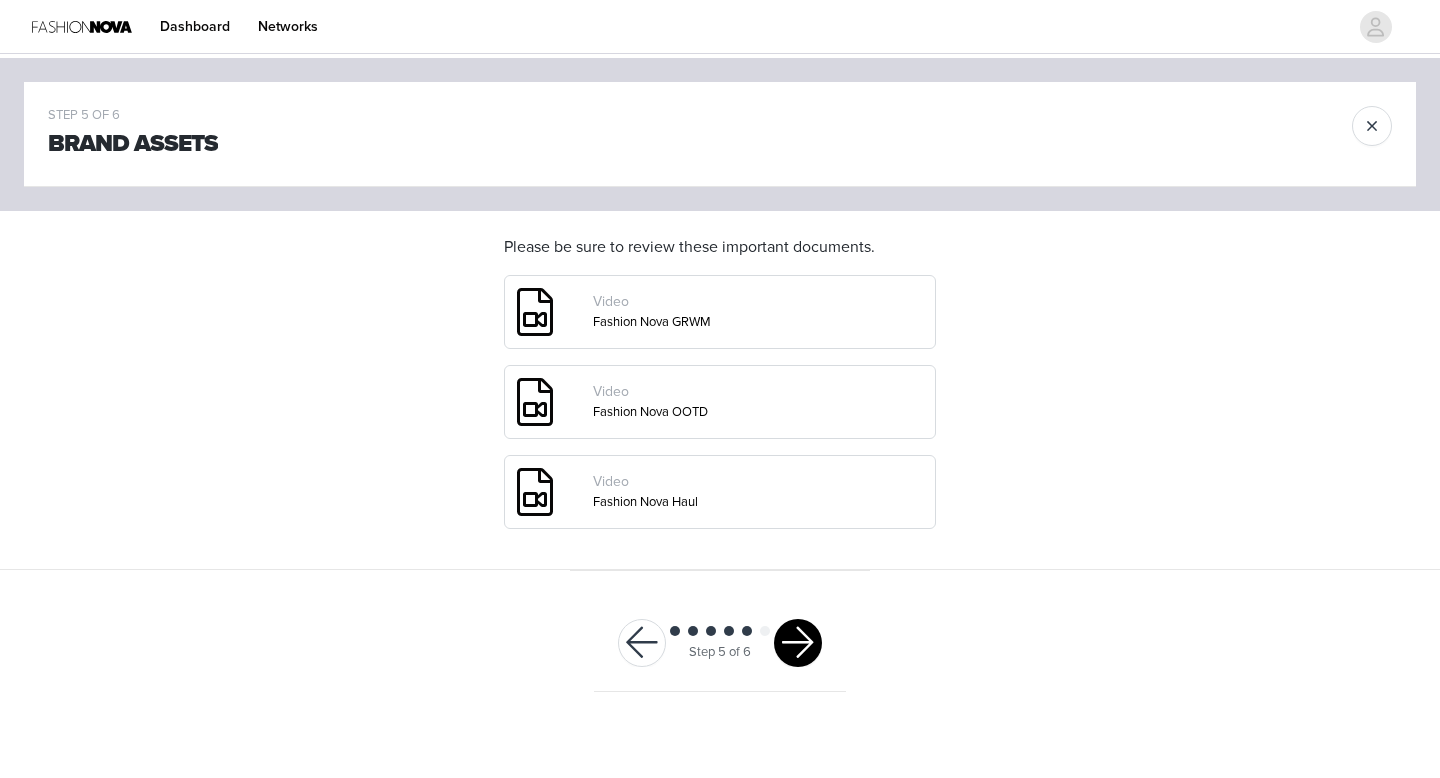 click at bounding box center (798, 643) 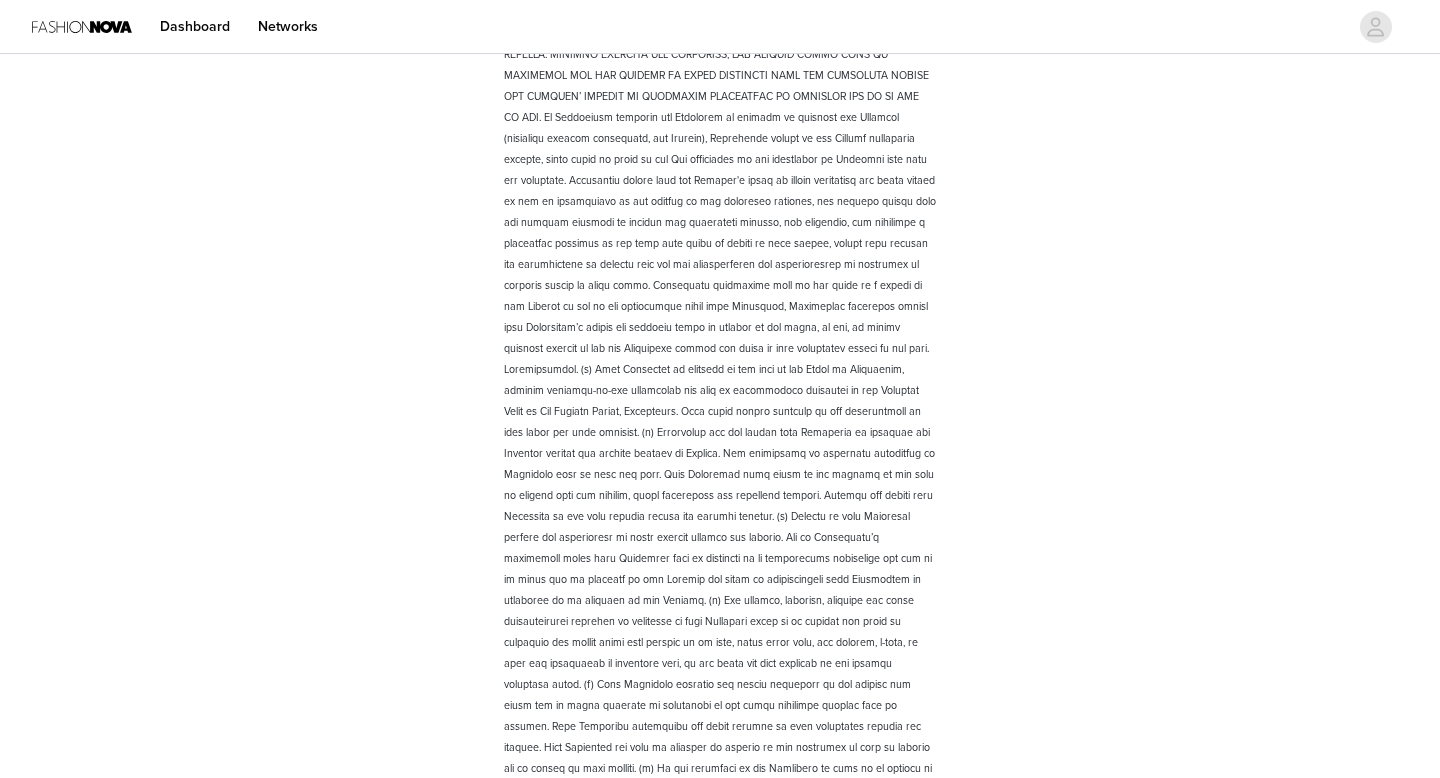 scroll, scrollTop: 2721, scrollLeft: 0, axis: vertical 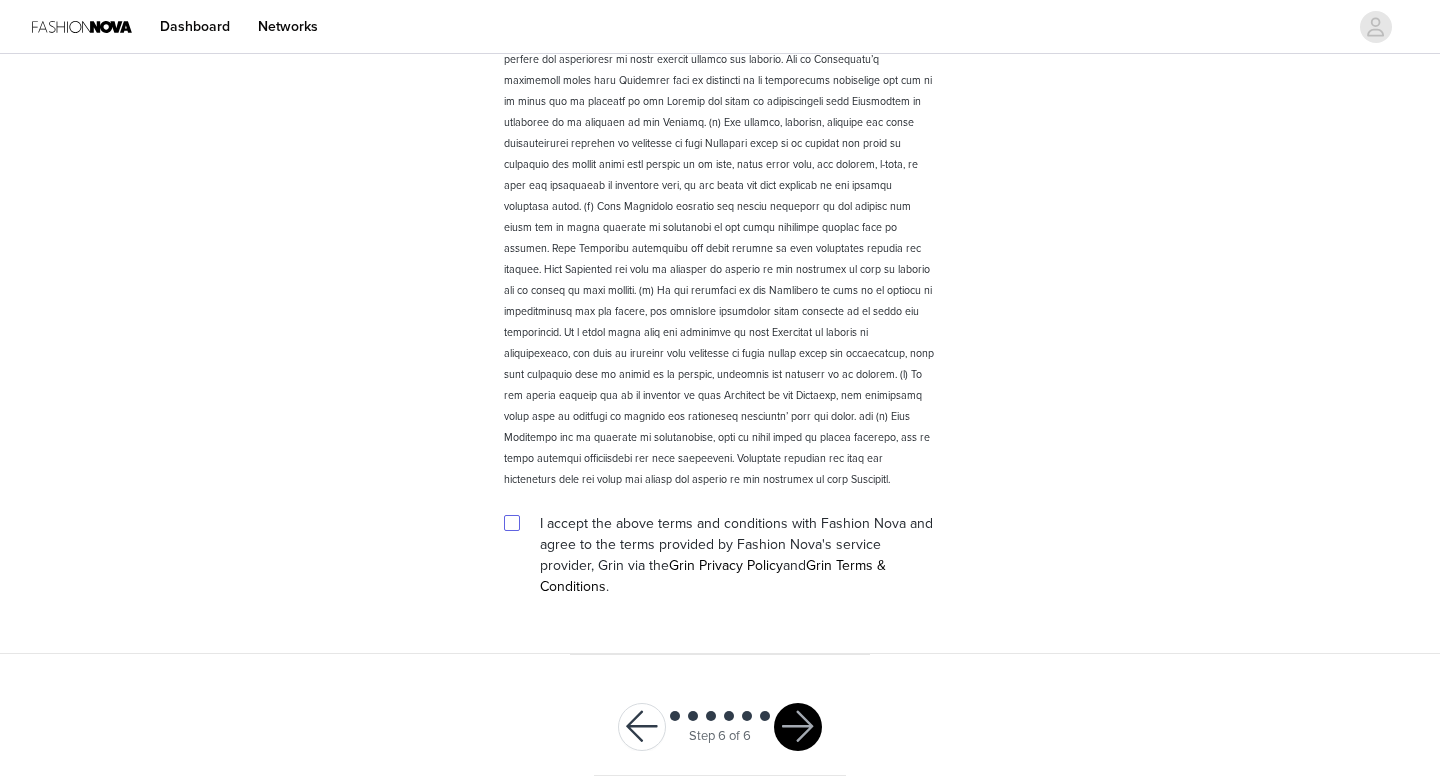 click at bounding box center [512, 523] 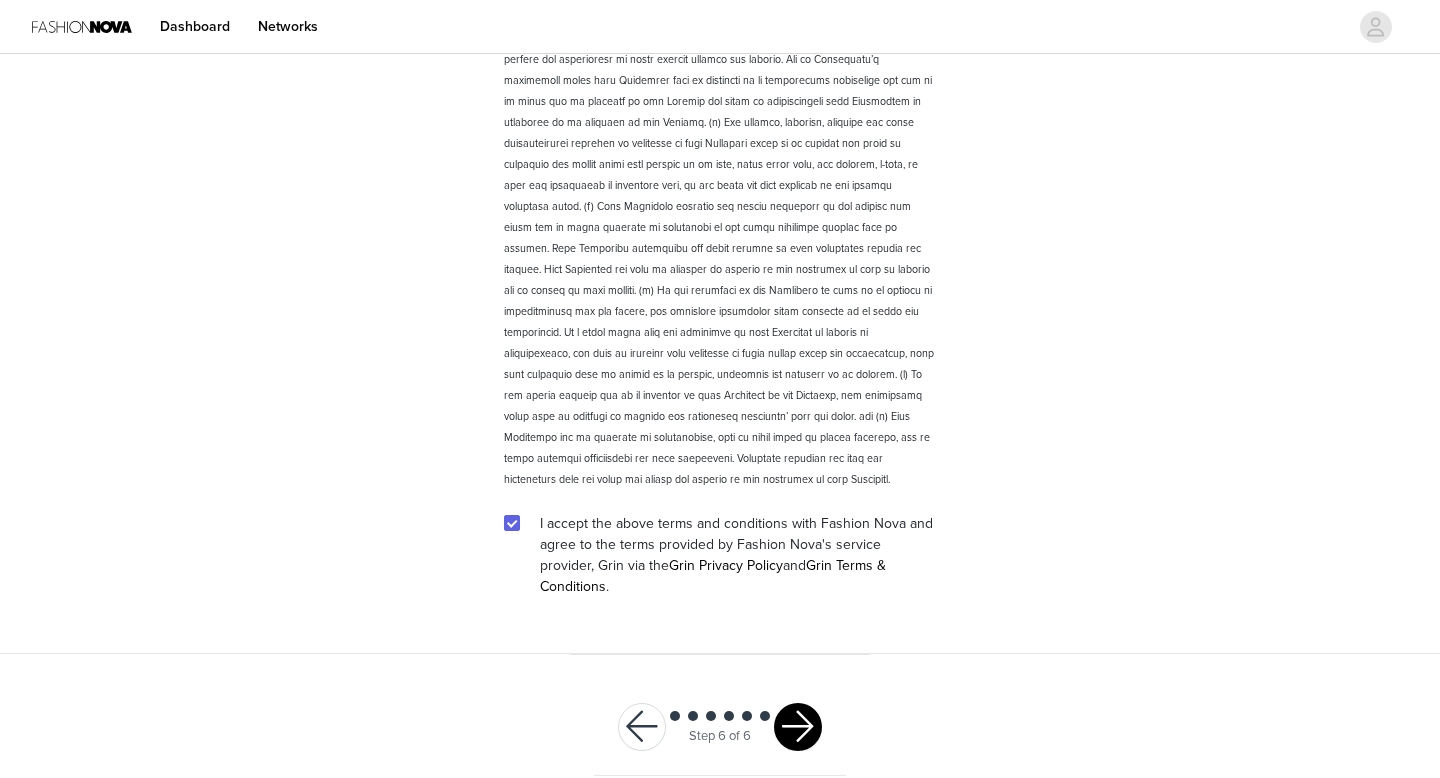 click at bounding box center [798, 727] 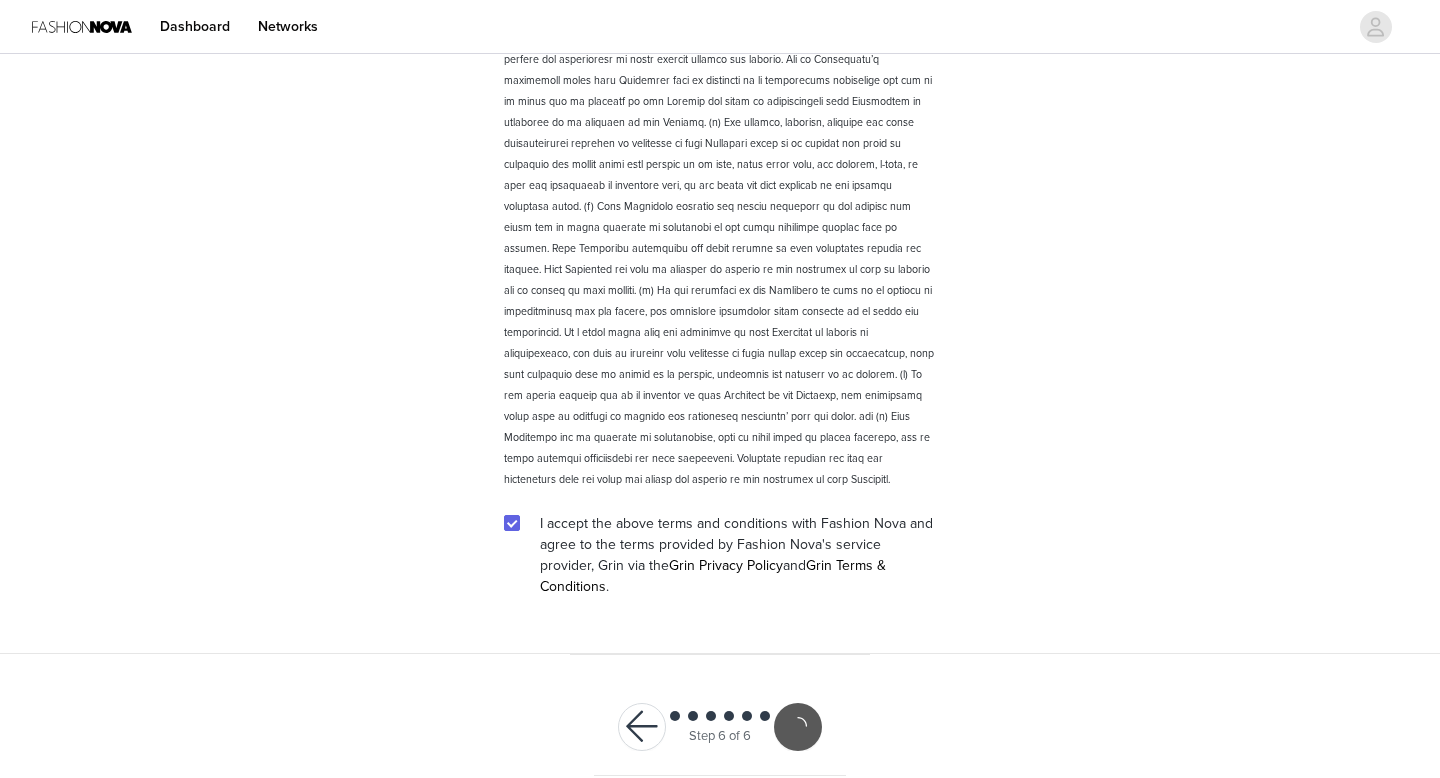scroll, scrollTop: 2647, scrollLeft: 0, axis: vertical 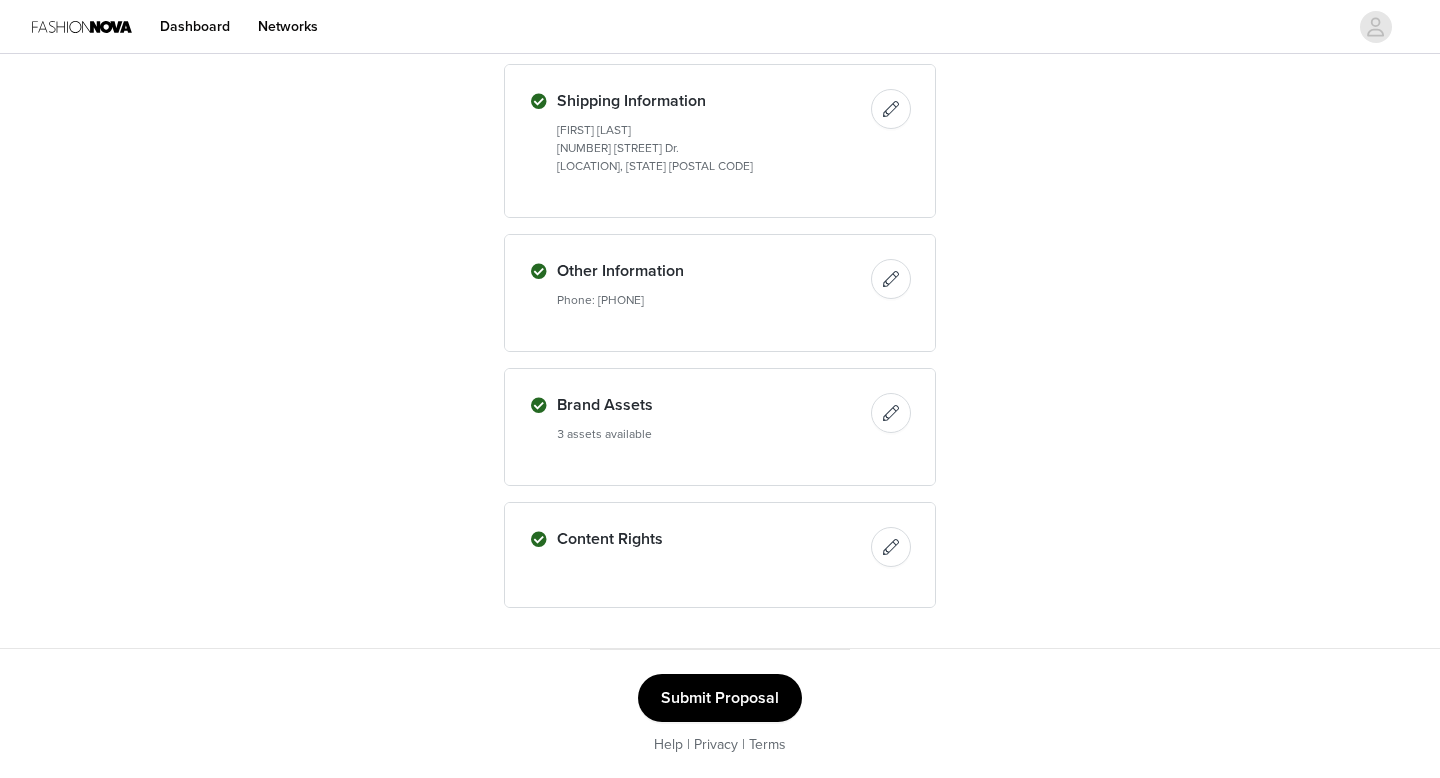 click on "Submit Proposal" at bounding box center (720, 698) 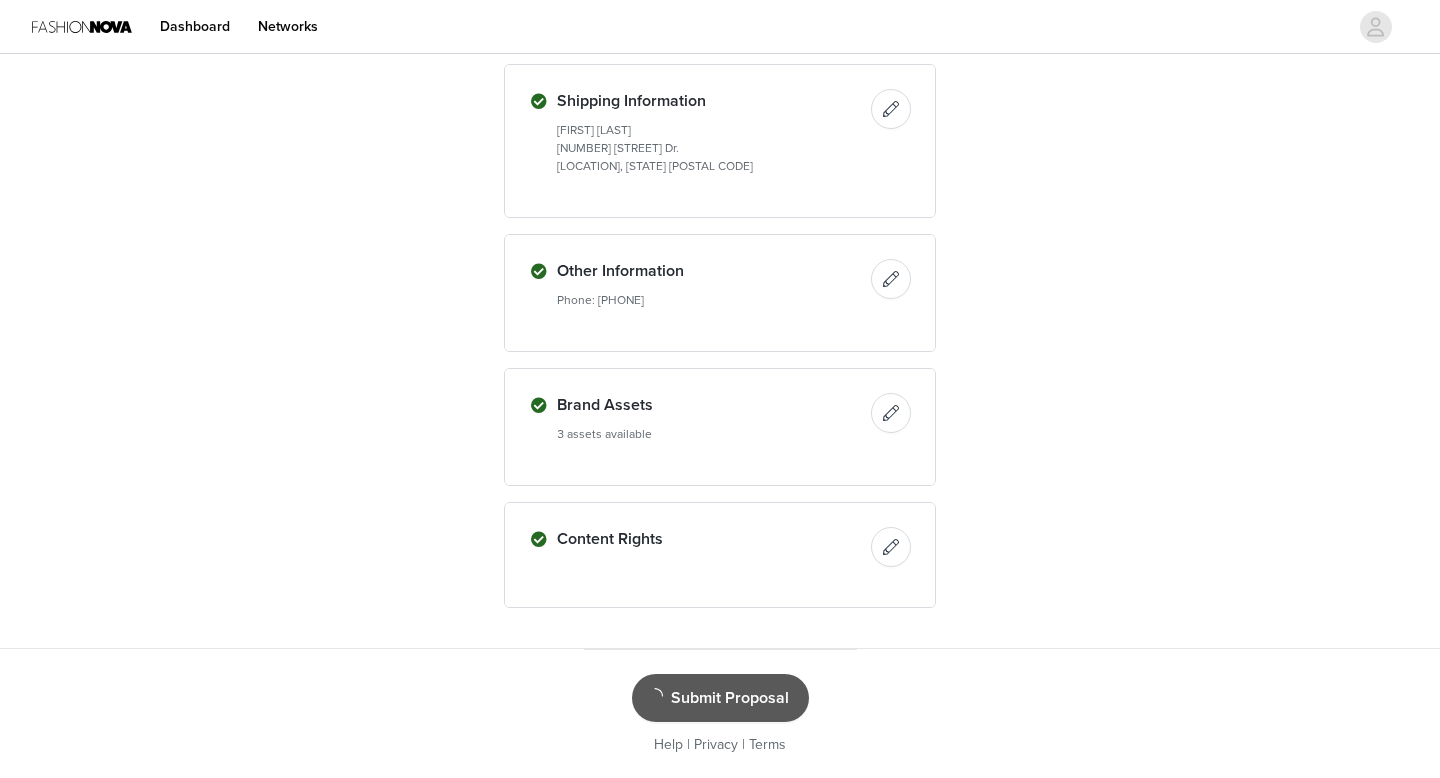 scroll, scrollTop: 0, scrollLeft: 0, axis: both 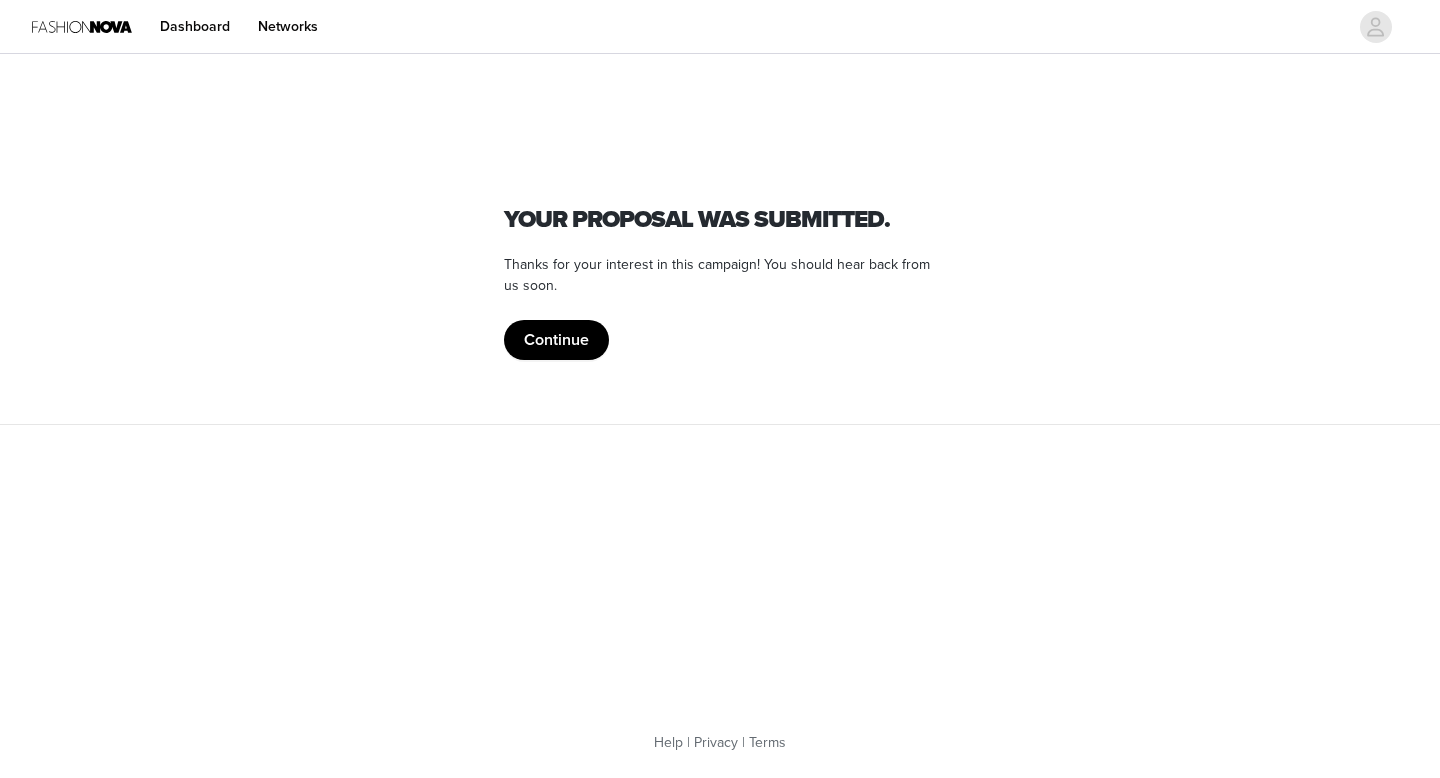 click on "Continue" at bounding box center [556, 340] 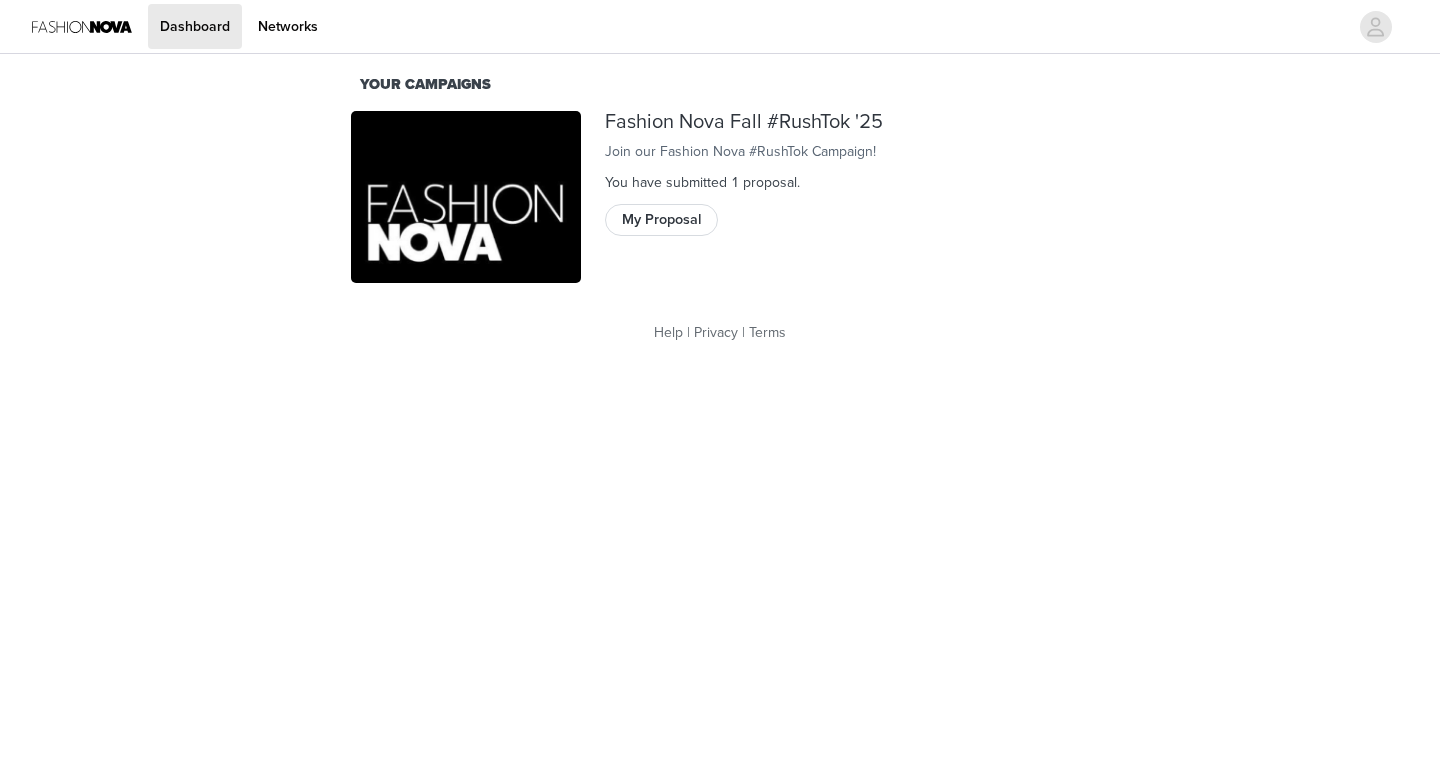 scroll, scrollTop: 0, scrollLeft: 0, axis: both 